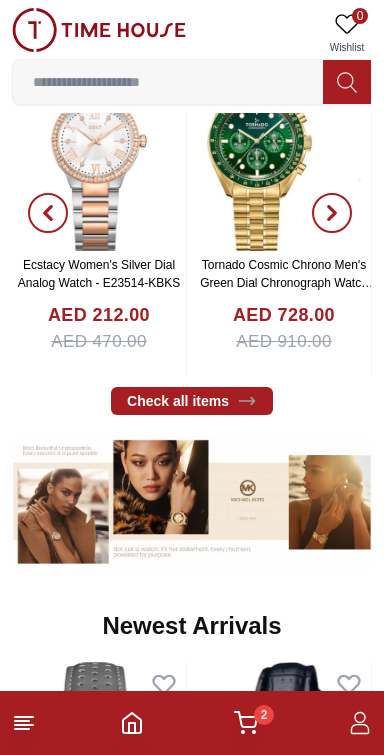 scroll, scrollTop: 0, scrollLeft: 0, axis: both 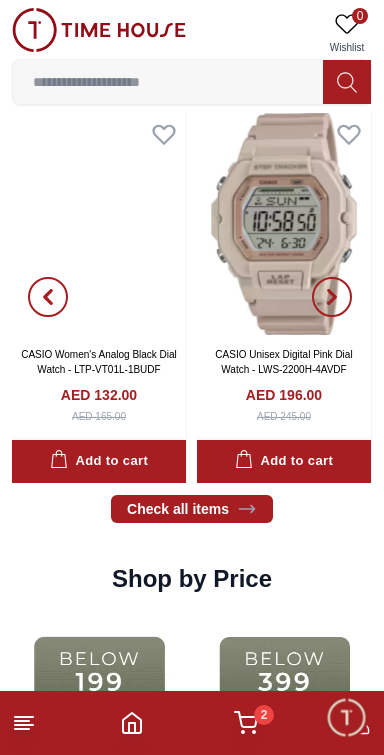 click at bounding box center (99, 224) 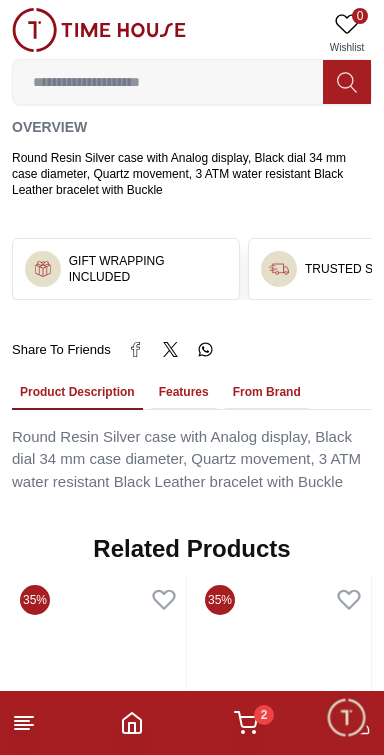 scroll, scrollTop: 1239, scrollLeft: 0, axis: vertical 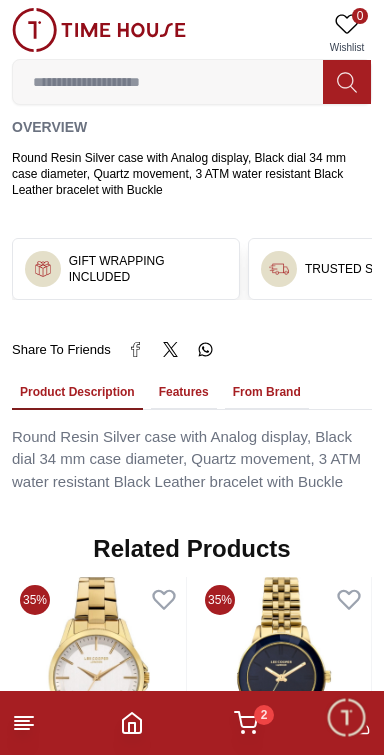 click on "From Brand" at bounding box center [267, 393] 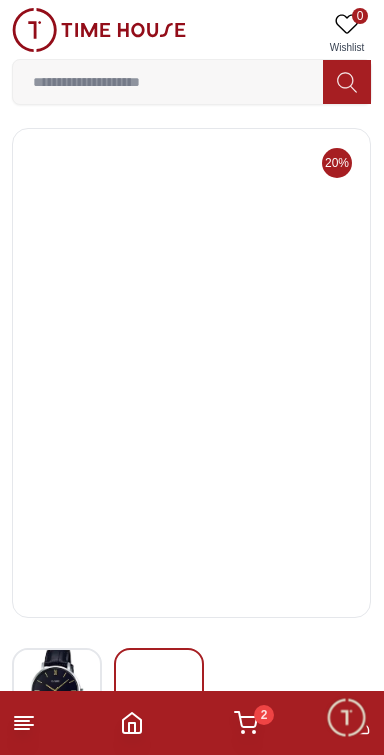 scroll, scrollTop: 0, scrollLeft: 0, axis: both 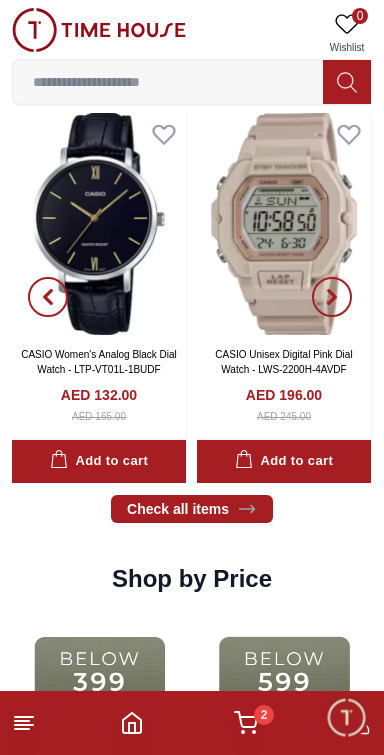 click on "Add to cart" at bounding box center (99, 461) 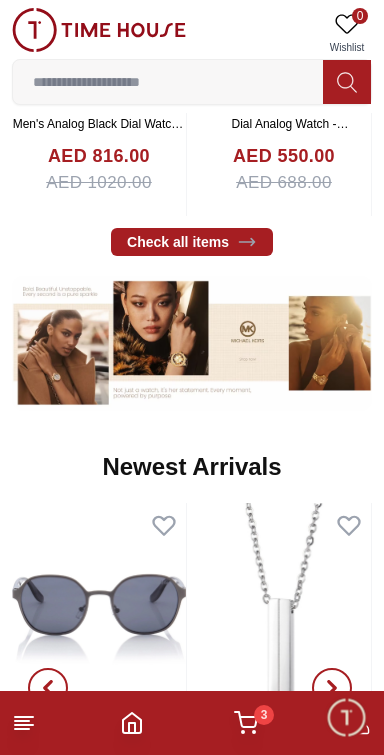 scroll, scrollTop: 662, scrollLeft: 0, axis: vertical 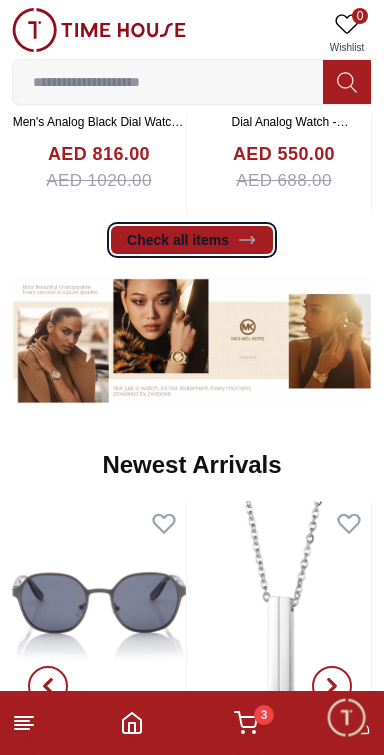 click on "Check all items" at bounding box center (192, 240) 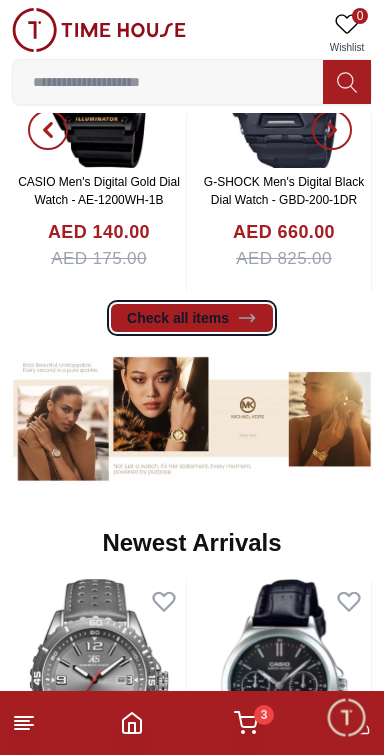 scroll, scrollTop: 584, scrollLeft: 0, axis: vertical 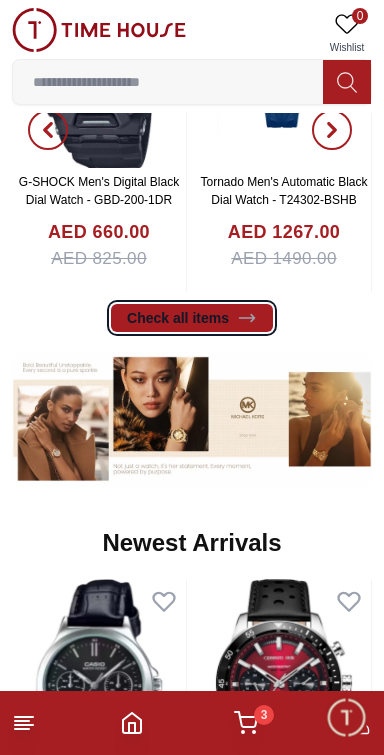 click on "Check all items" at bounding box center [192, 318] 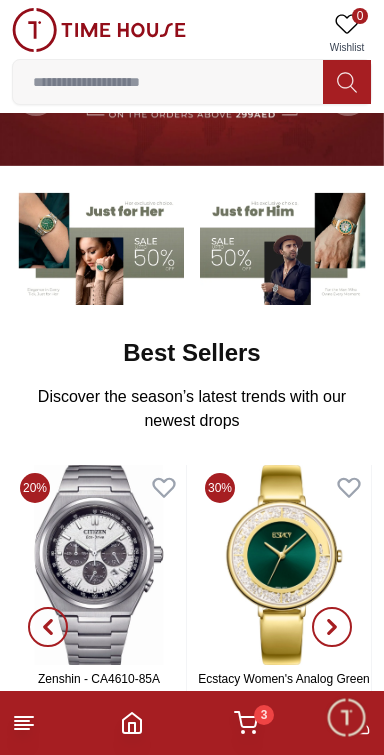 scroll, scrollTop: 88, scrollLeft: 0, axis: vertical 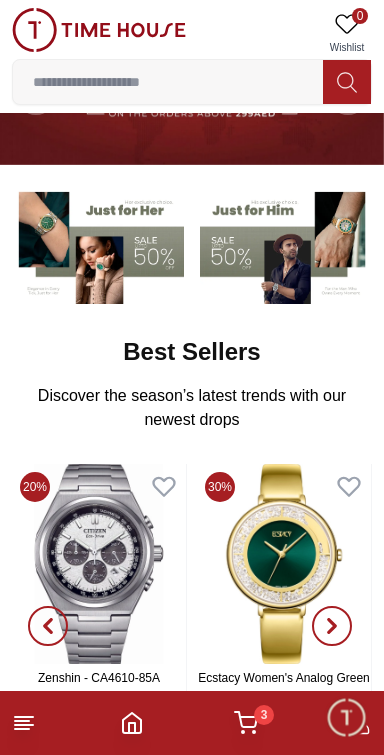 click at bounding box center (98, 245) 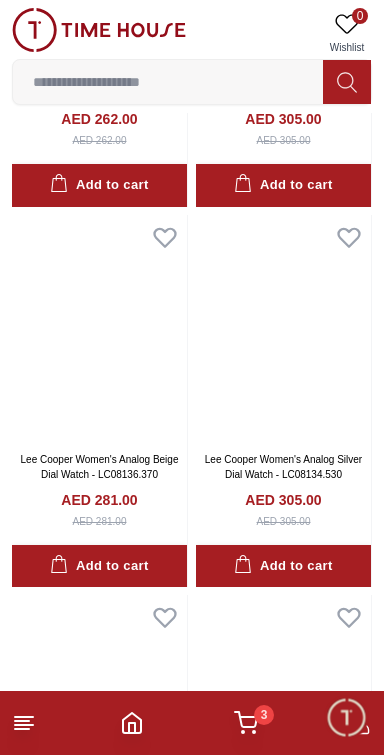 scroll, scrollTop: 769, scrollLeft: 0, axis: vertical 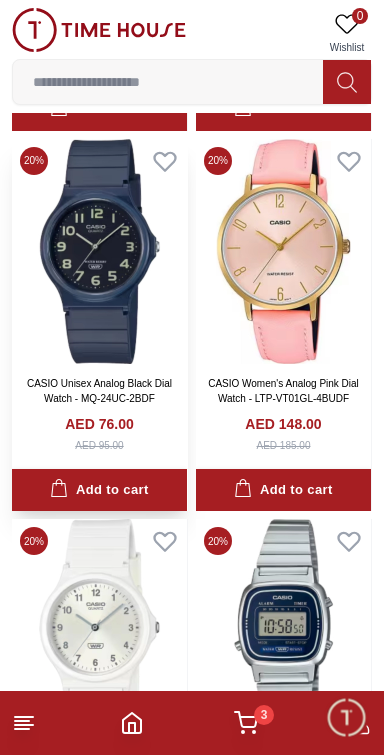 click at bounding box center [99, 251] 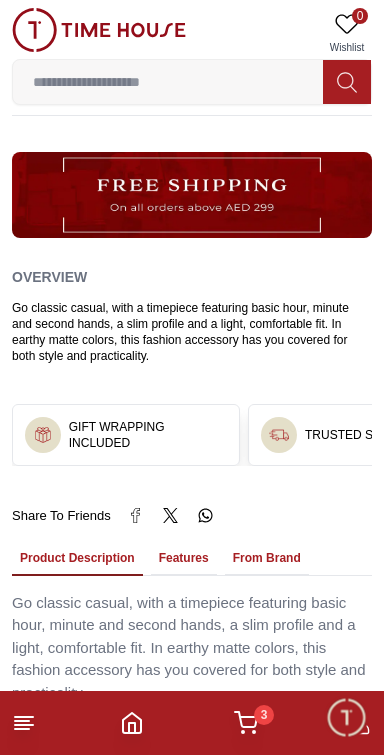 scroll, scrollTop: 1067, scrollLeft: 0, axis: vertical 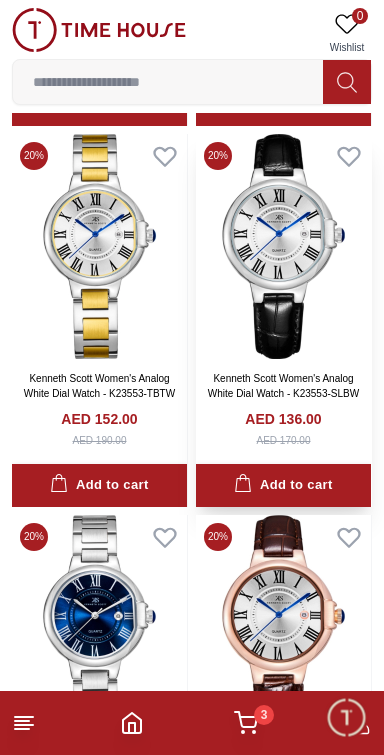click at bounding box center [283, 246] 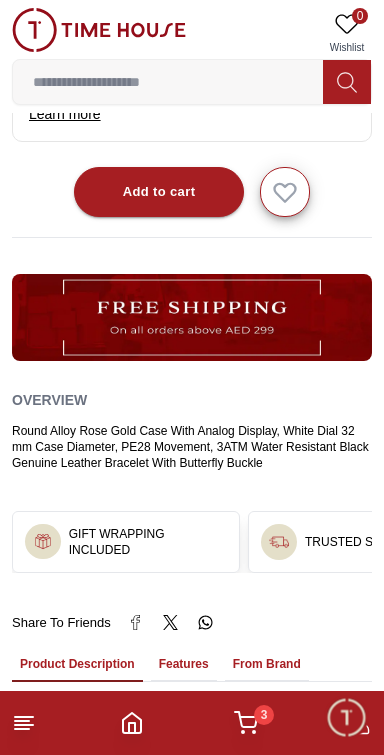 scroll, scrollTop: 1129, scrollLeft: 0, axis: vertical 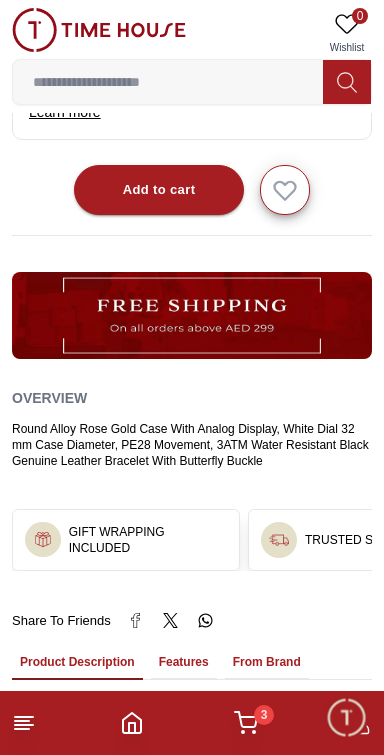 click at bounding box center (279, 540) 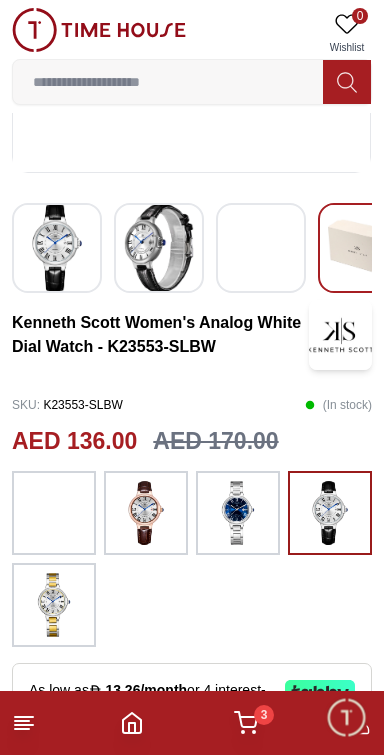 scroll, scrollTop: 425, scrollLeft: 0, axis: vertical 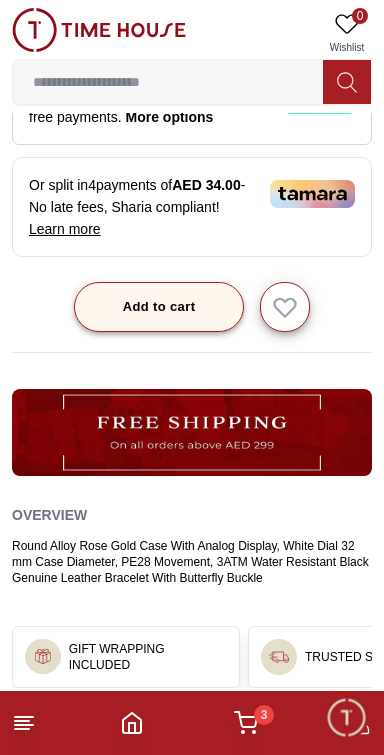click on "Add to cart" at bounding box center (159, 307) 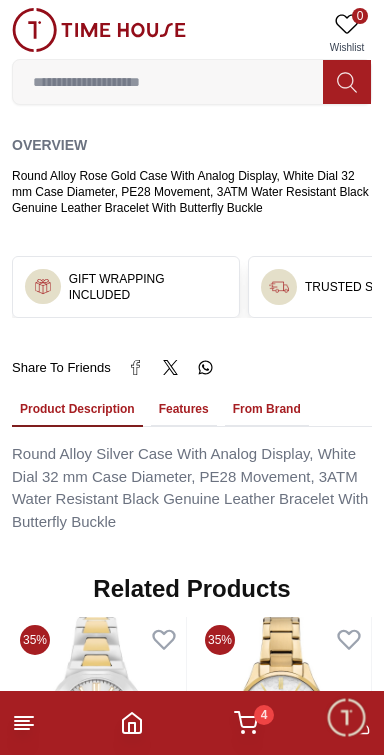 scroll, scrollTop: 1384, scrollLeft: 0, axis: vertical 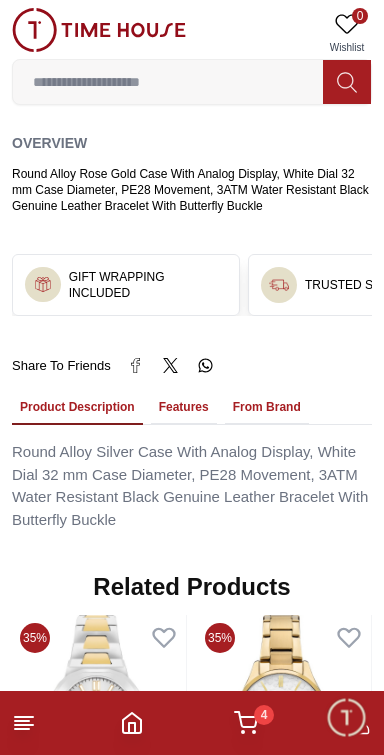 click on "From Brand" at bounding box center [267, 408] 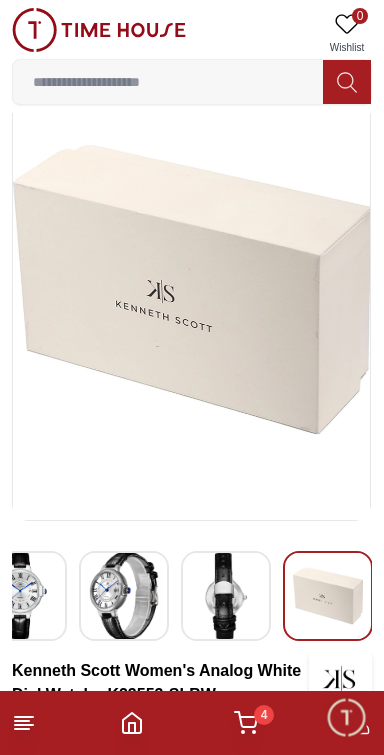scroll, scrollTop: 77, scrollLeft: 0, axis: vertical 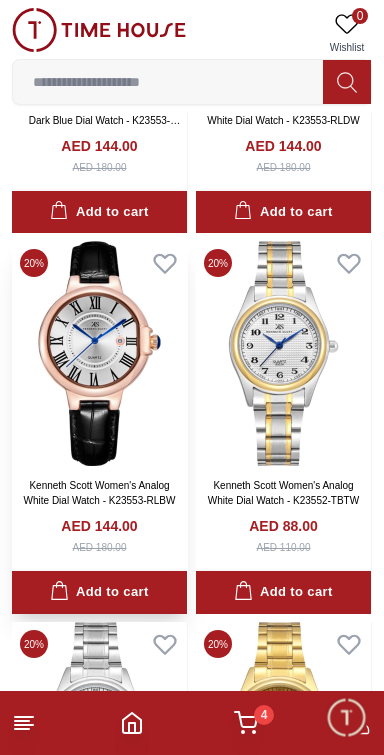 click on "Kenneth Scott Women's Analog White Dial Watch - K23553-RLBW" at bounding box center (100, 493) 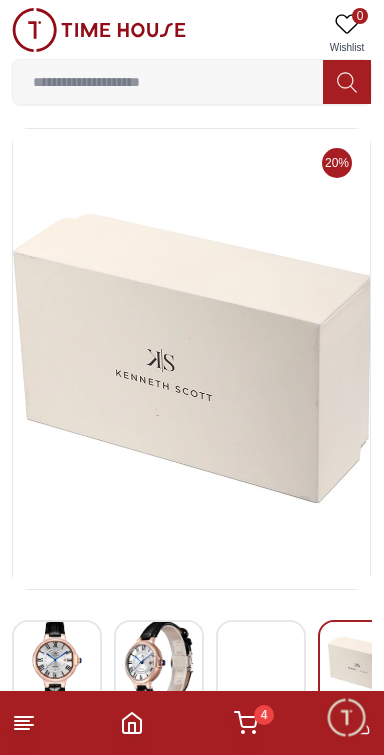 scroll, scrollTop: 0, scrollLeft: 0, axis: both 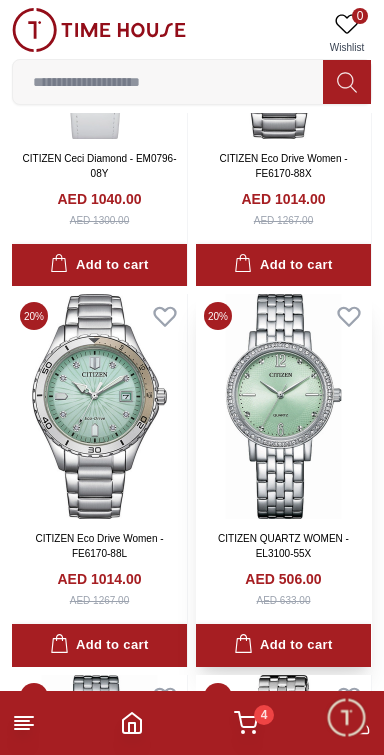 click on "AED 633.00" at bounding box center [284, 600] 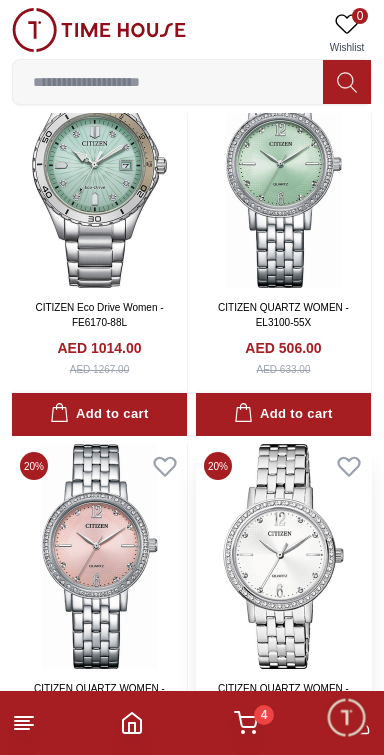 click at bounding box center [283, 556] 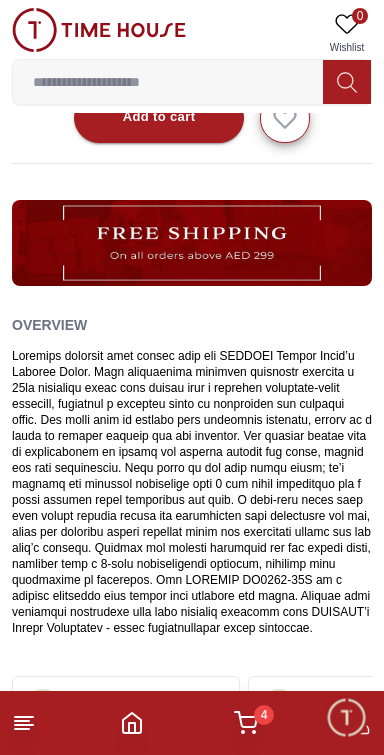 scroll, scrollTop: 1033, scrollLeft: 0, axis: vertical 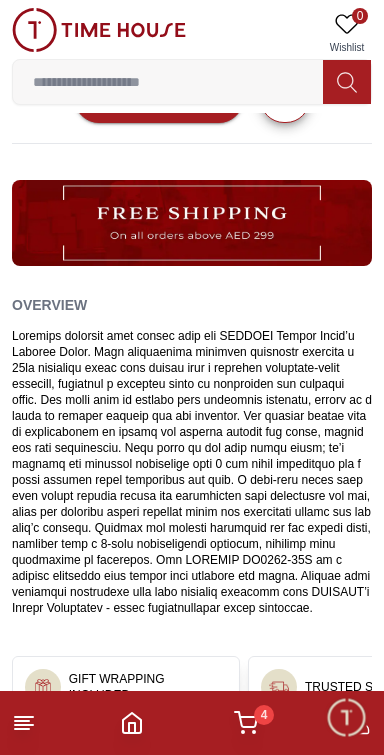 click at bounding box center [192, 472] 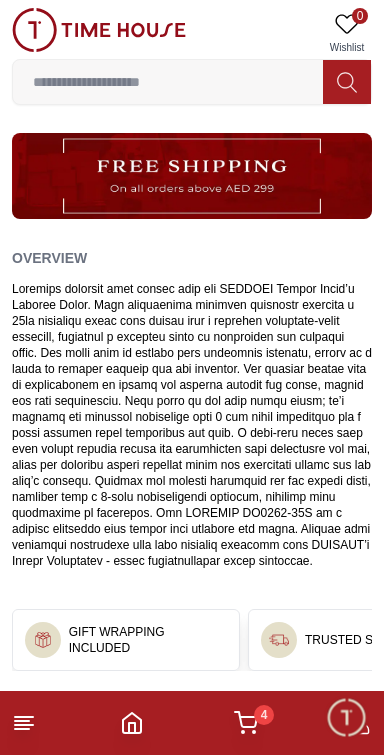 scroll, scrollTop: 1083, scrollLeft: 0, axis: vertical 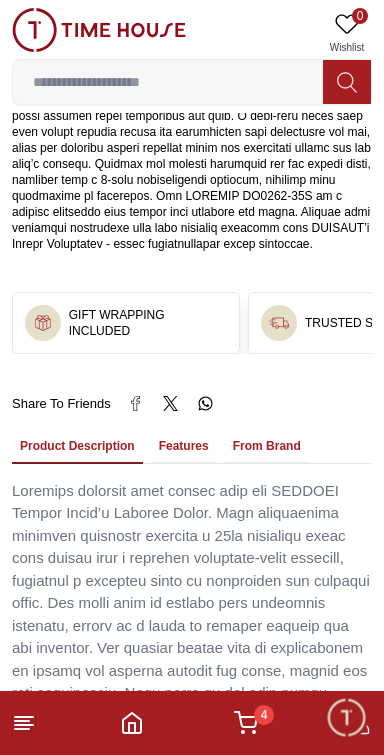 click at bounding box center [192, 739] 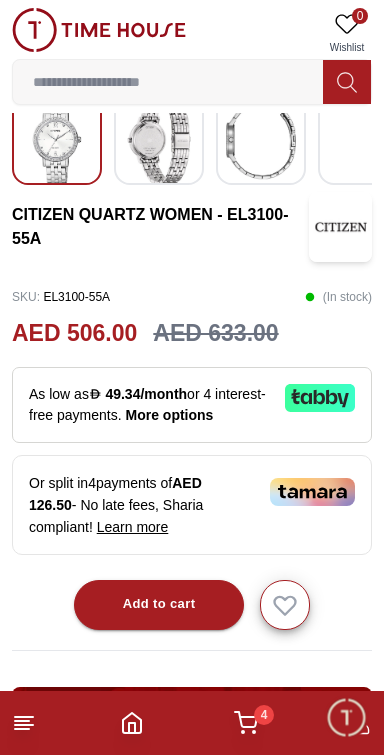 scroll, scrollTop: 181, scrollLeft: 0, axis: vertical 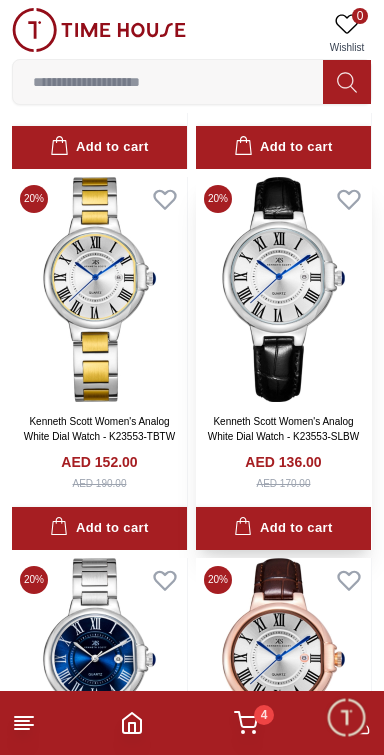 click at bounding box center [283, 289] 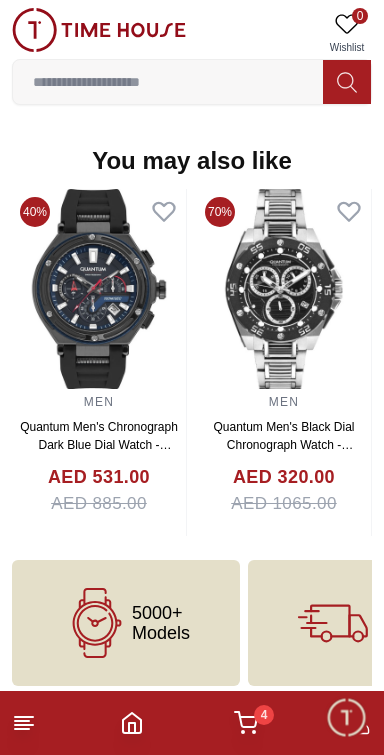 scroll, scrollTop: 2176, scrollLeft: 0, axis: vertical 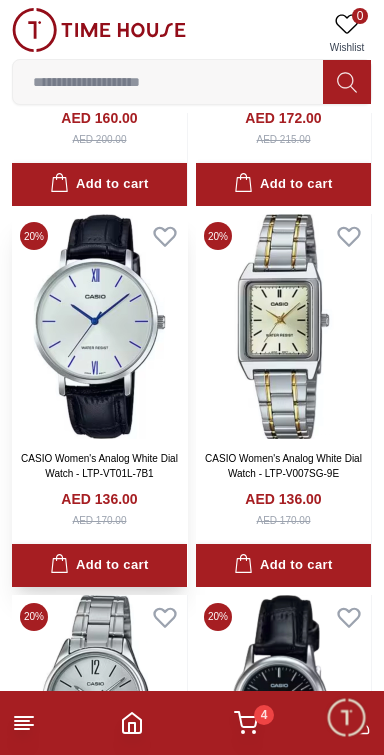 click at bounding box center [99, 326] 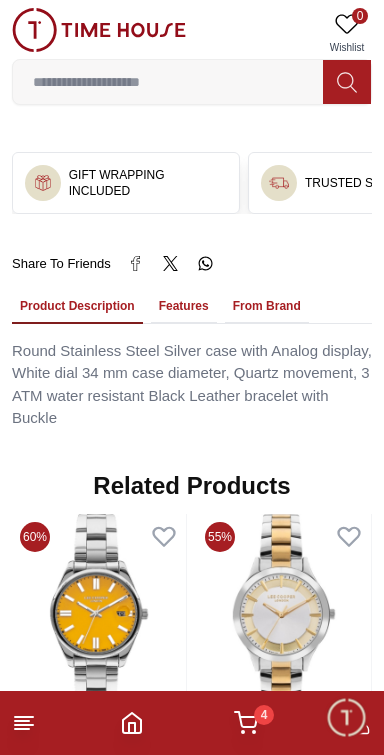 scroll, scrollTop: 1262, scrollLeft: 0, axis: vertical 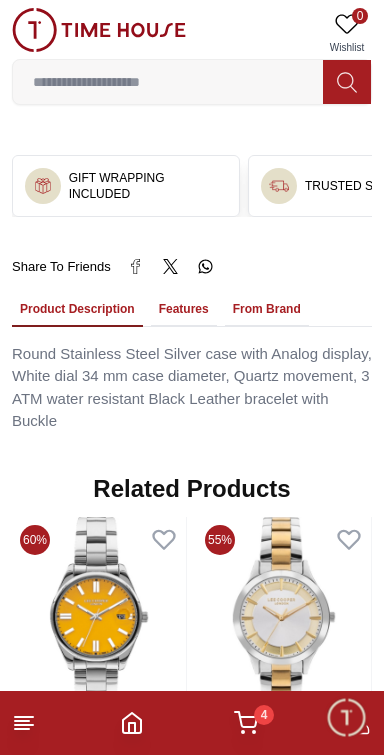 click on "Features" at bounding box center (184, 310) 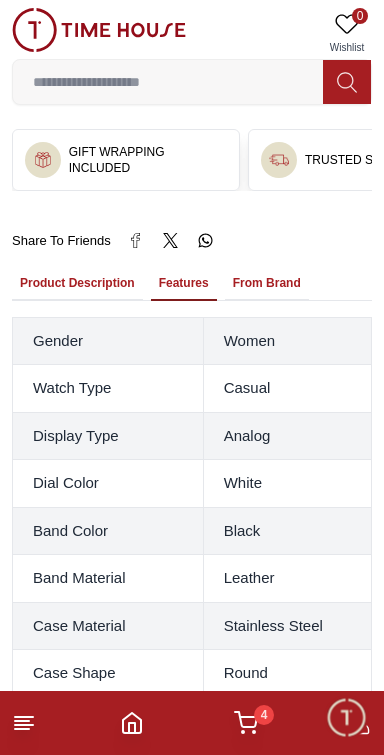 scroll, scrollTop: 1275, scrollLeft: 0, axis: vertical 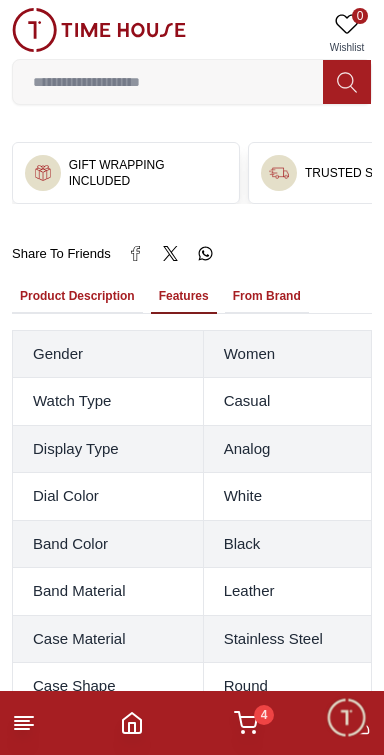 click on "From Brand" at bounding box center (267, 297) 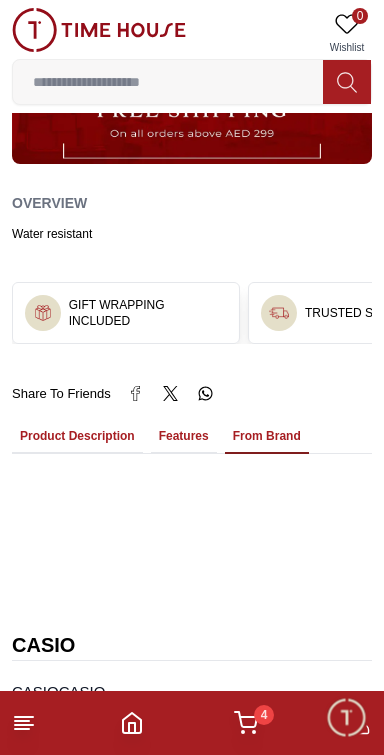 scroll, scrollTop: 1134, scrollLeft: 0, axis: vertical 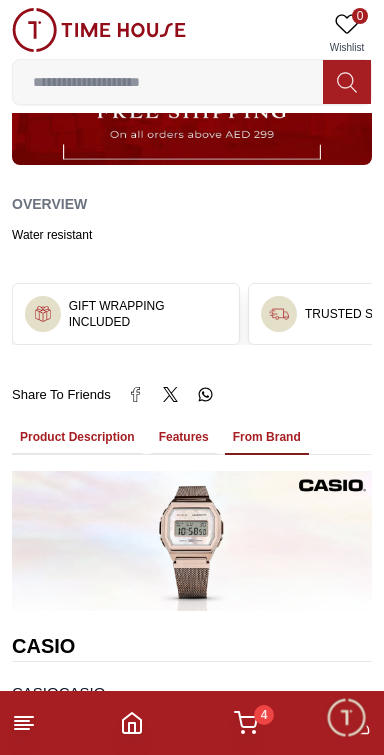 click on "Product Description" at bounding box center [77, 438] 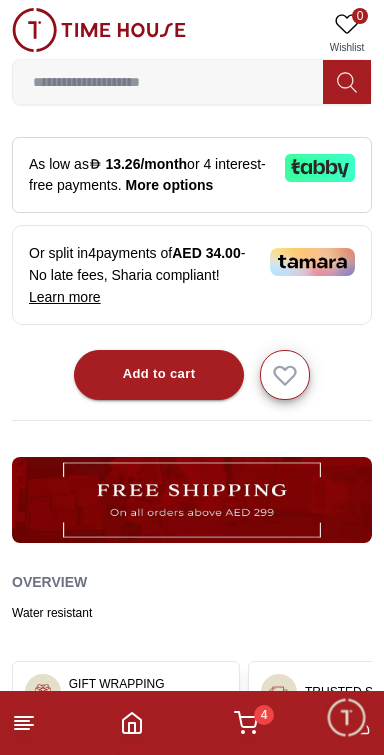 scroll, scrollTop: 757, scrollLeft: 0, axis: vertical 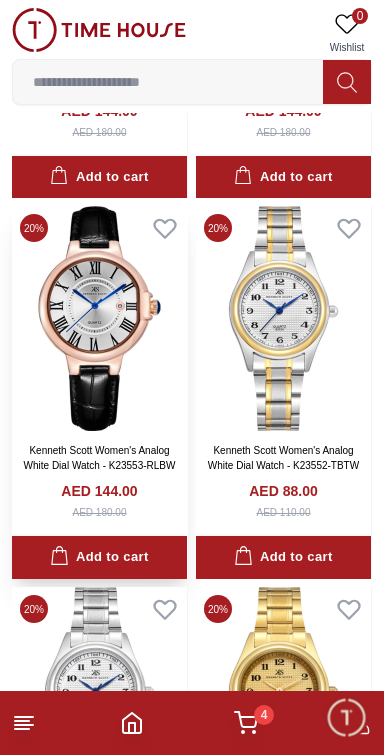 click at bounding box center [99, 318] 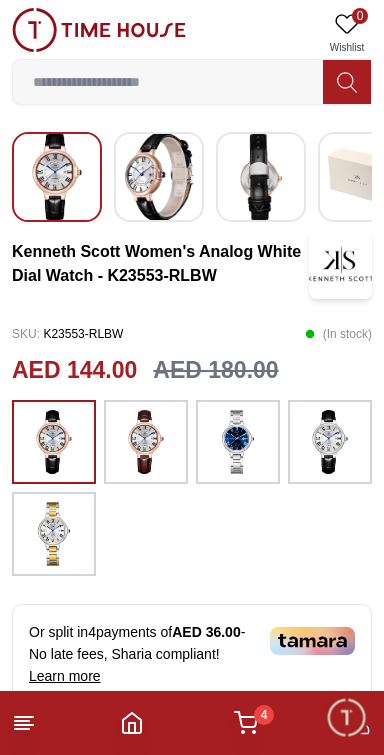 scroll, scrollTop: 528, scrollLeft: 0, axis: vertical 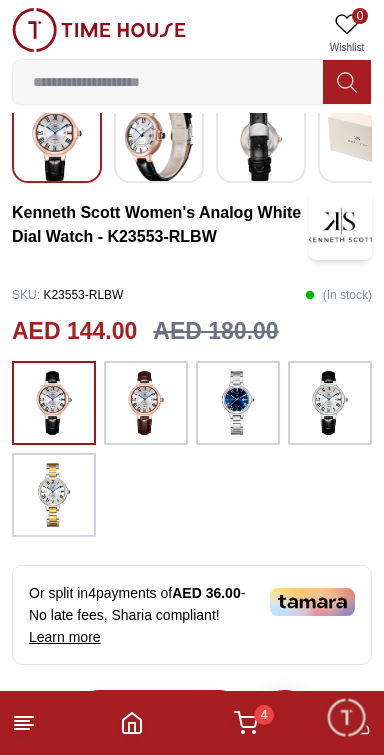 click at bounding box center [330, 403] 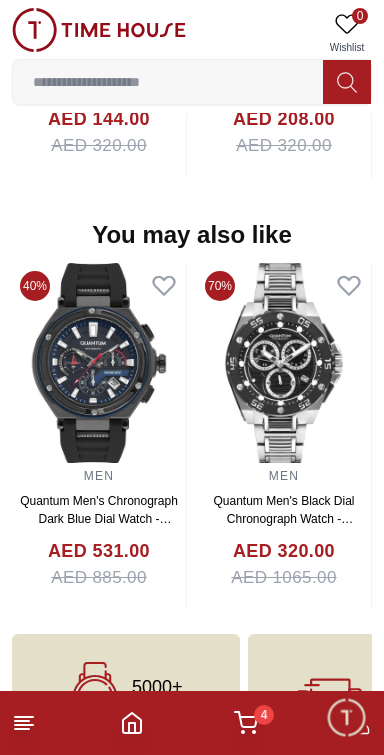 scroll, scrollTop: 2176, scrollLeft: 0, axis: vertical 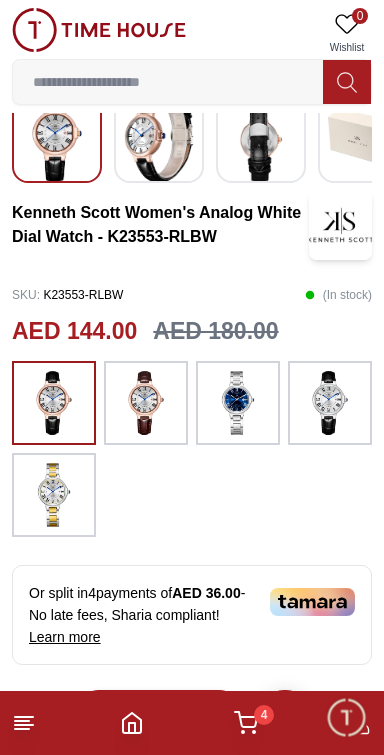 click 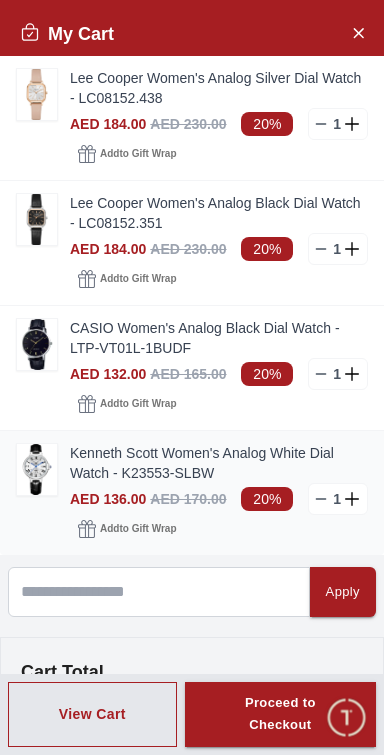 click on "Kenneth Scott Women's Analog White Dial Watch - K23553-SLBW" at bounding box center (219, 463) 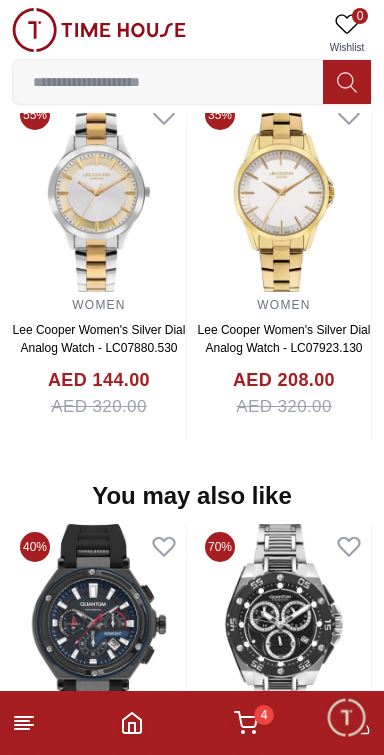 scroll, scrollTop: 1835, scrollLeft: 0, axis: vertical 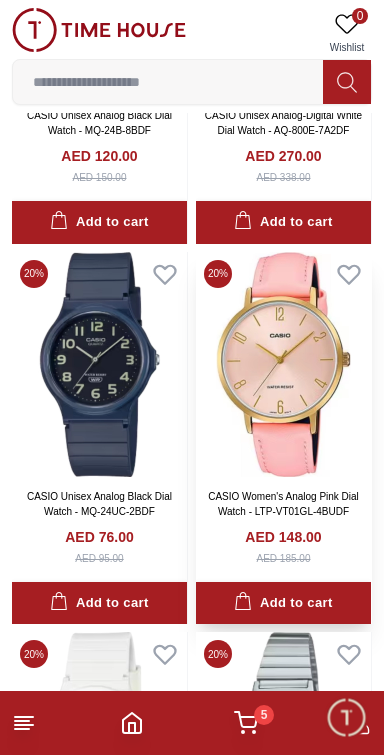 click at bounding box center (283, 364) 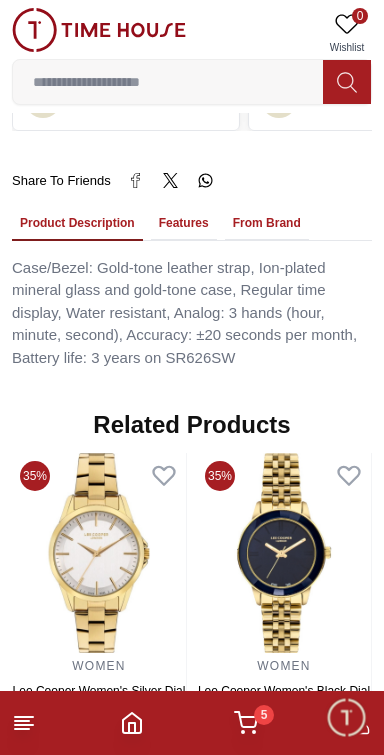scroll, scrollTop: 1396, scrollLeft: 0, axis: vertical 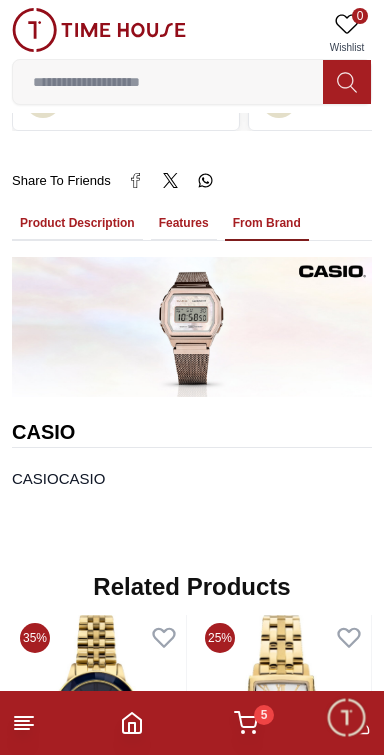 click on "From Brand" at bounding box center (267, 224) 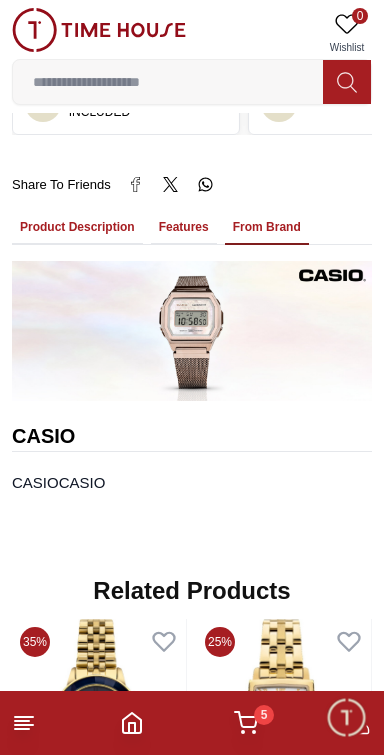 scroll, scrollTop: 1391, scrollLeft: 0, axis: vertical 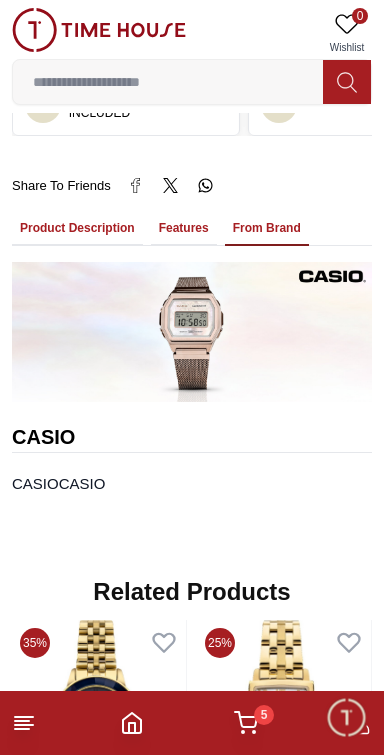click on "Features" at bounding box center (184, 229) 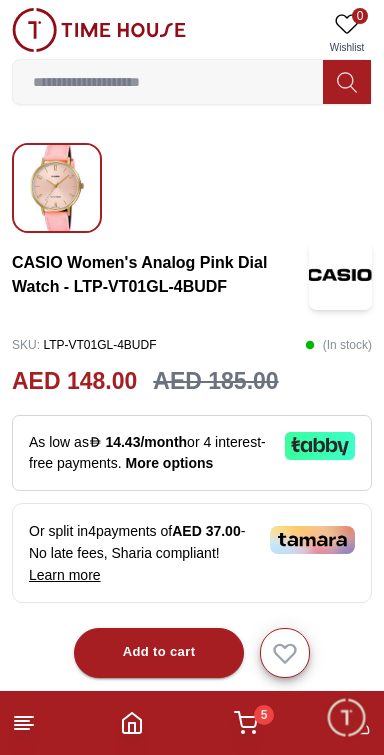 scroll, scrollTop: 484, scrollLeft: 0, axis: vertical 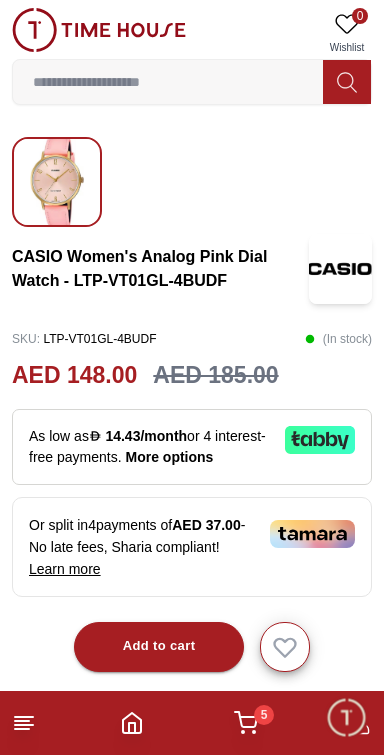 click at bounding box center (57, 182) 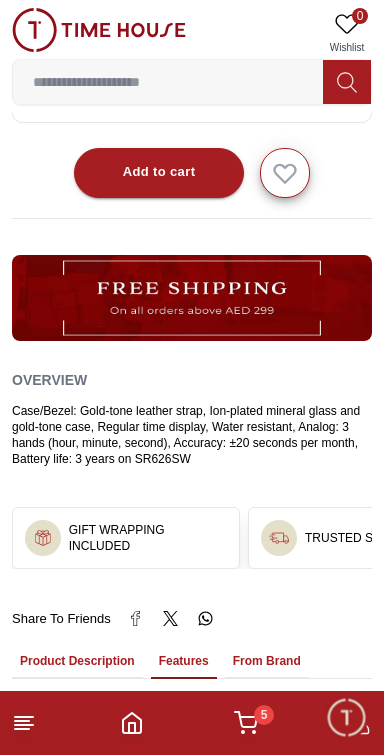 scroll, scrollTop: 964, scrollLeft: 0, axis: vertical 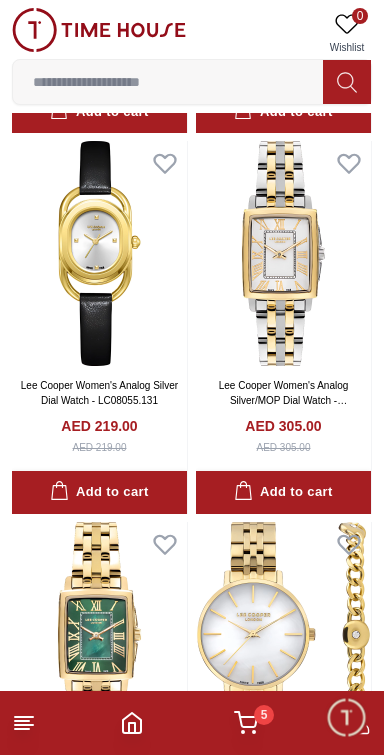 click at bounding box center (168, 82) 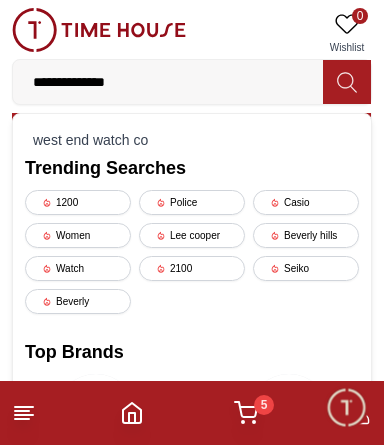 type on "**********" 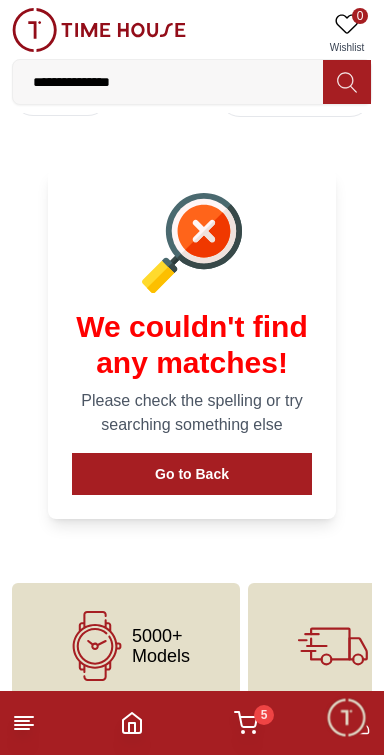 scroll, scrollTop: 82, scrollLeft: 0, axis: vertical 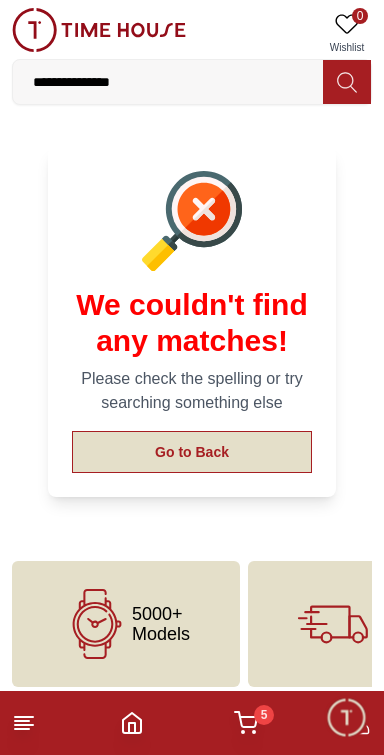 click on "Go to Back" at bounding box center (192, 452) 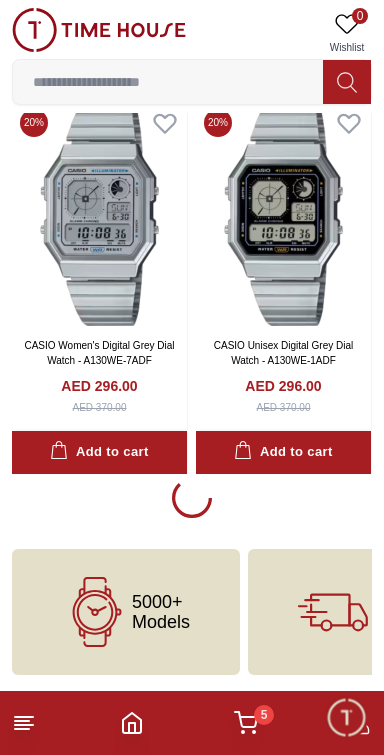 scroll, scrollTop: 3528, scrollLeft: 0, axis: vertical 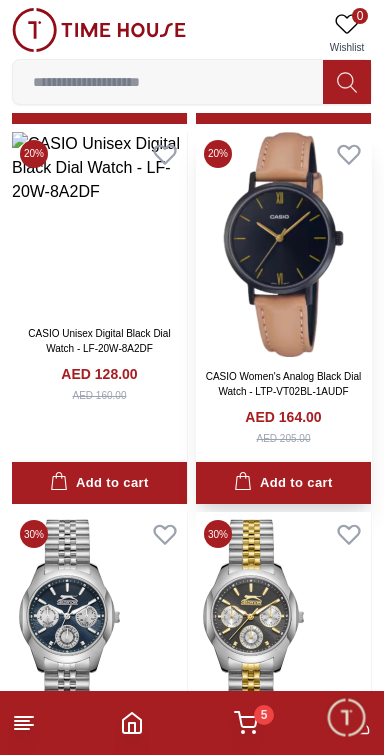 click at bounding box center [283, 244] 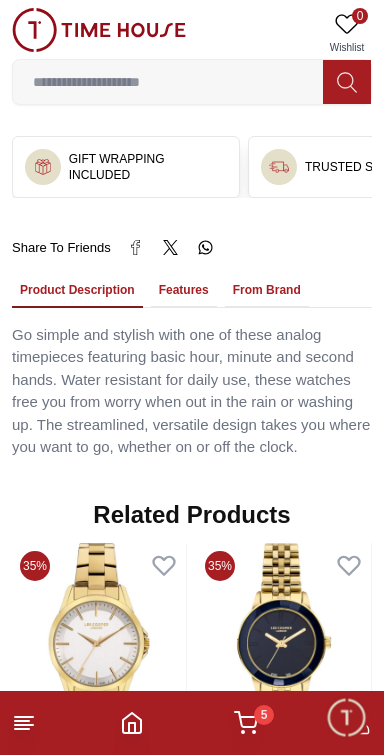 scroll, scrollTop: 1329, scrollLeft: 0, axis: vertical 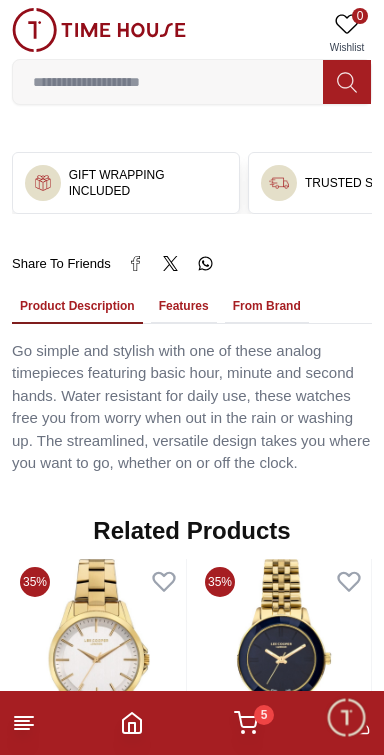 click on "Features" at bounding box center (184, 307) 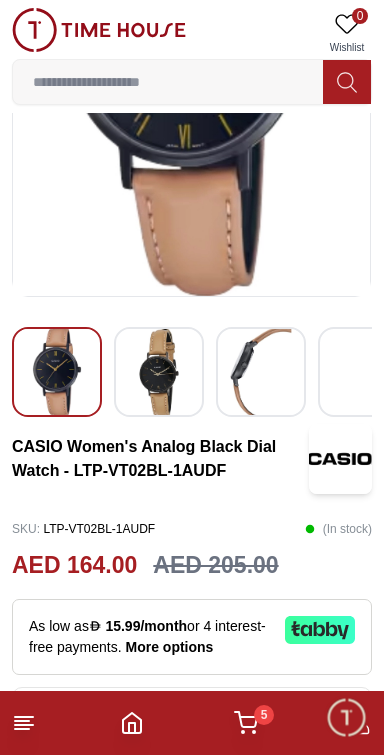 scroll, scrollTop: 265, scrollLeft: 0, axis: vertical 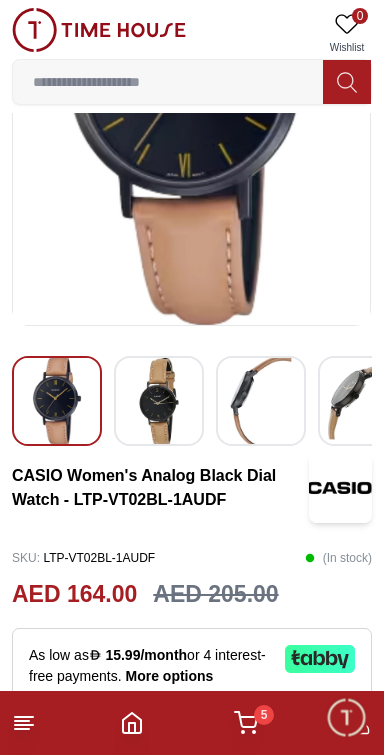 click at bounding box center [57, 401] 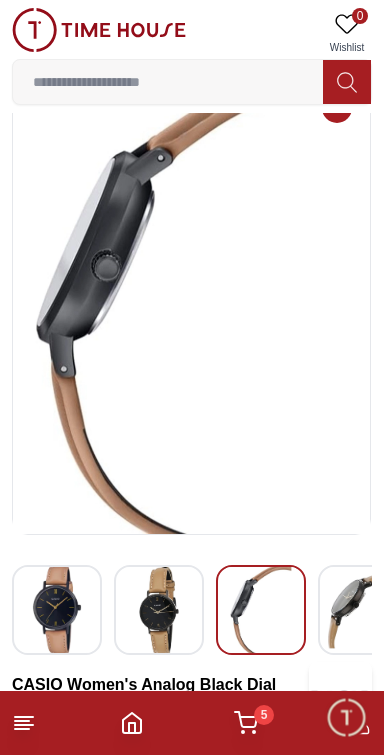 scroll, scrollTop: 62, scrollLeft: 0, axis: vertical 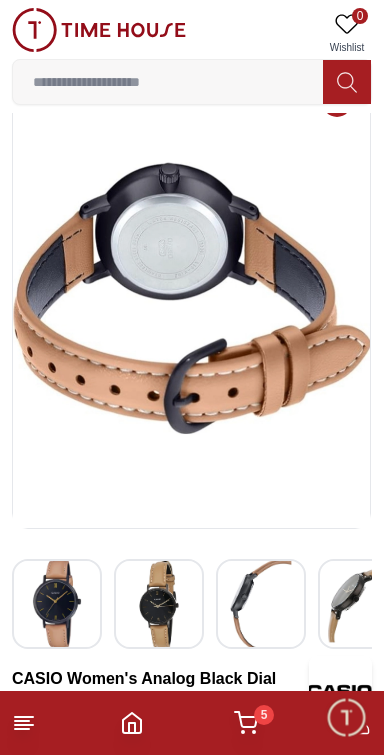 click at bounding box center [192, 298] 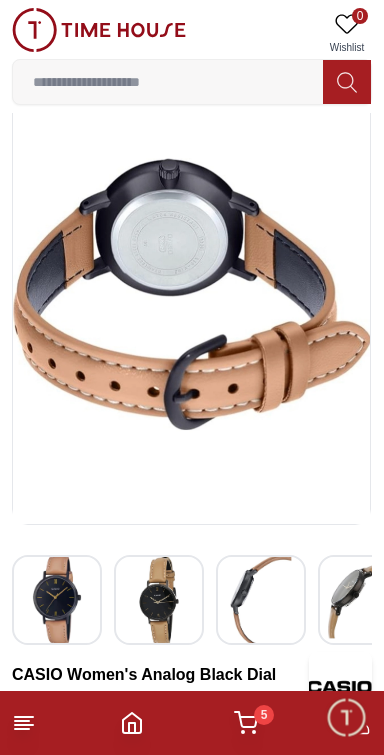 click at bounding box center [192, 294] 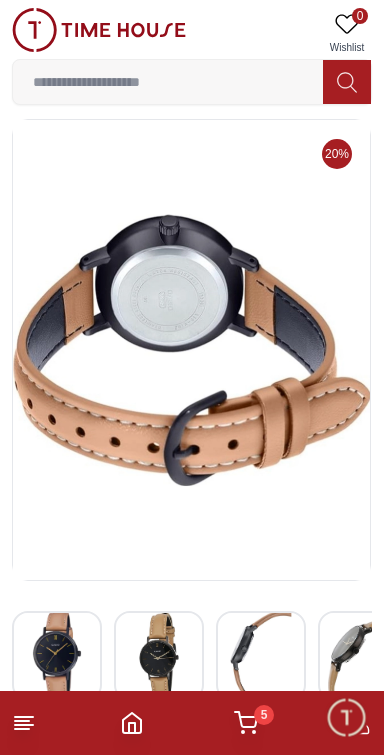 scroll, scrollTop: 2, scrollLeft: 0, axis: vertical 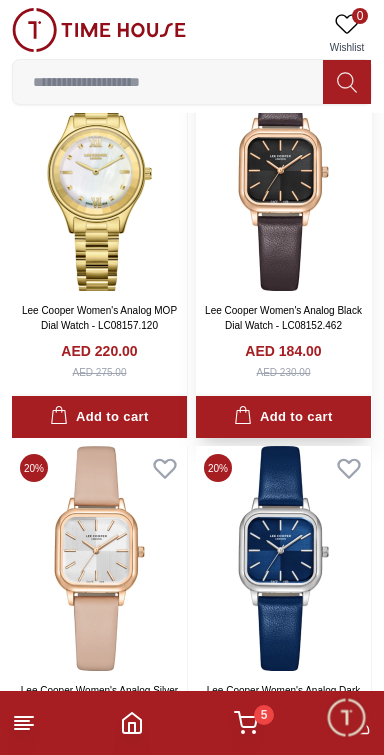 click on "Lee Cooper Women's Analog Black Dial Watch - LC08152.462" at bounding box center [283, 318] 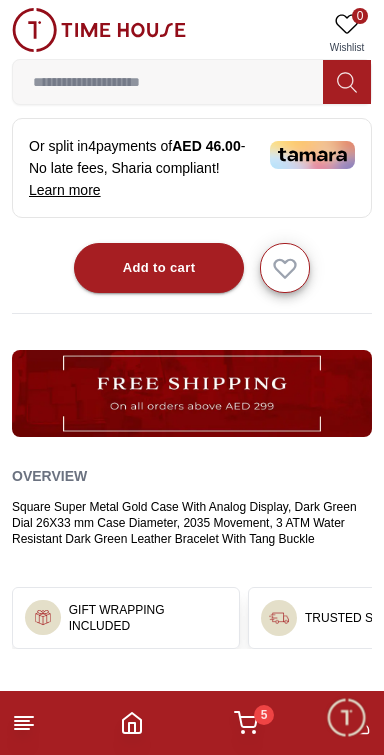 scroll, scrollTop: 1055, scrollLeft: 0, axis: vertical 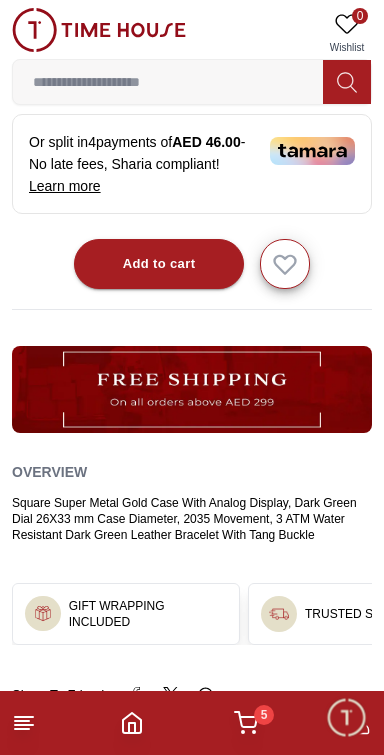 click on "Overview Square Super Metal Gold Case With Analog Display, Dark Green Dial 26X33 mm Case Diameter, 2035 Movement, 3 ATM Water Resistant Dark Green Leather Bracelet With Tang Buckle" at bounding box center (192, 504) 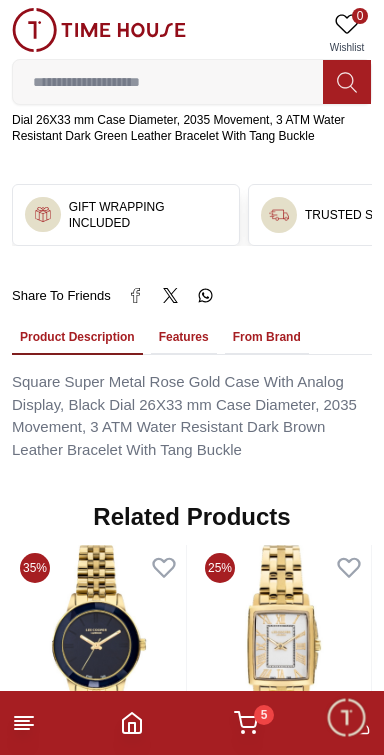scroll, scrollTop: 1460, scrollLeft: 0, axis: vertical 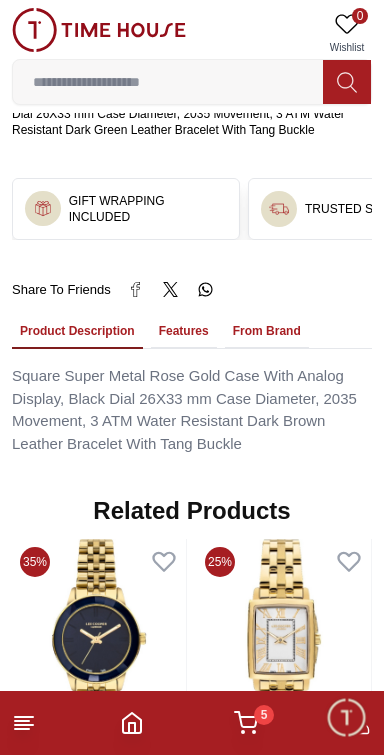 click on "Features" at bounding box center [184, 332] 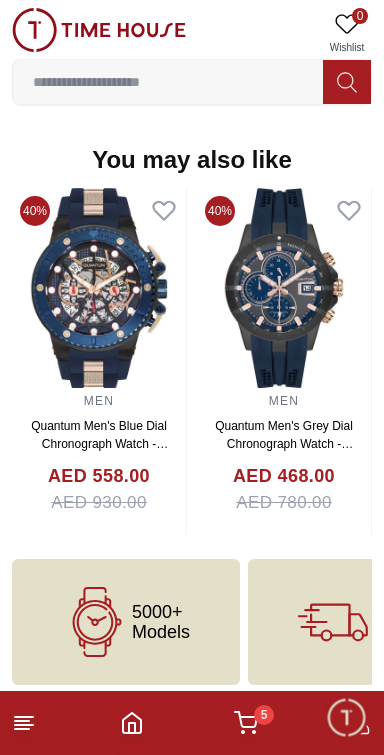 scroll, scrollTop: 2823, scrollLeft: 0, axis: vertical 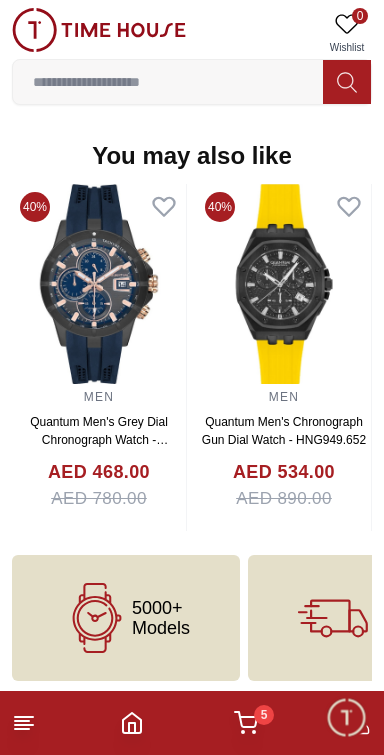 click on "5" at bounding box center [264, 715] 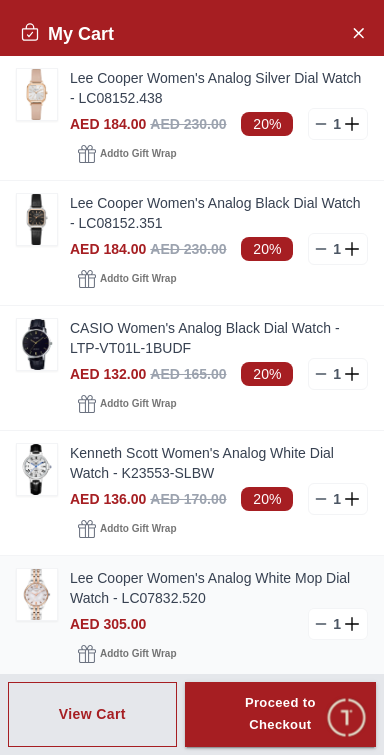 click 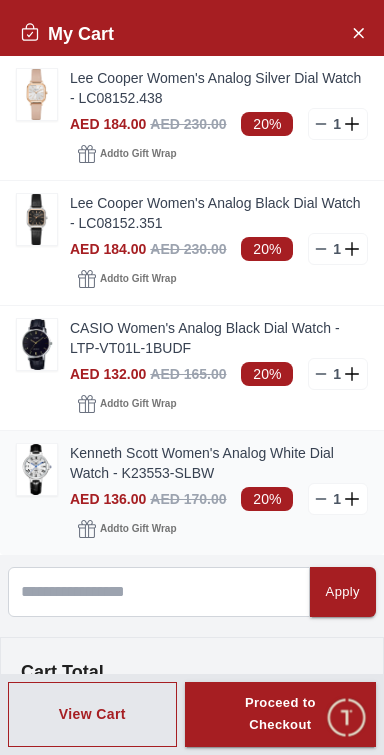 click on "Kenneth Scott Women's Analog White Dial Watch - K23553-SLBW" at bounding box center [219, 463] 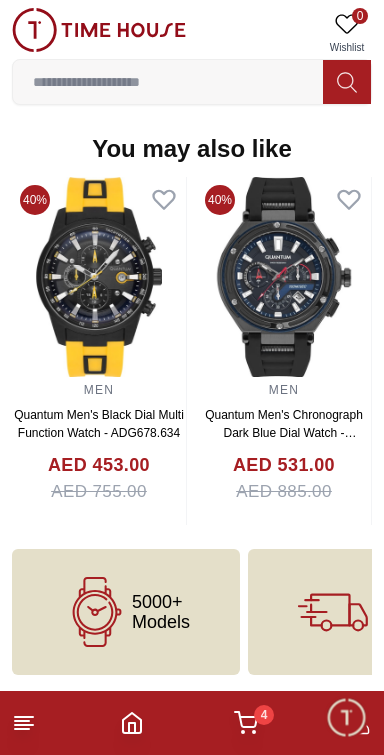 scroll, scrollTop: 0, scrollLeft: 0, axis: both 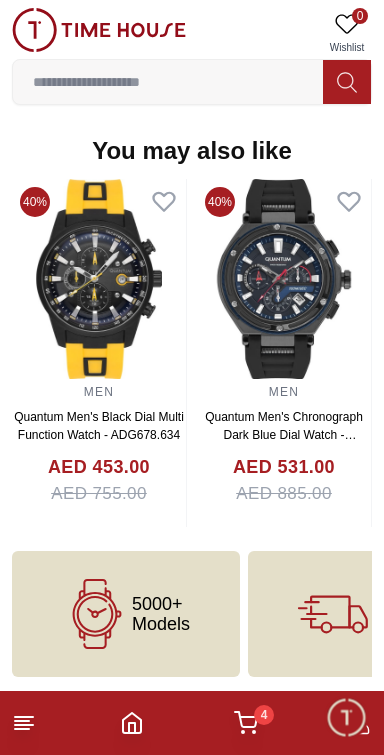 click 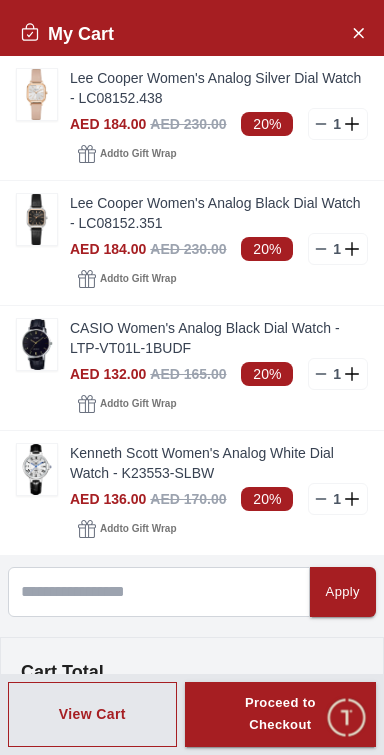 scroll, scrollTop: 1745, scrollLeft: 0, axis: vertical 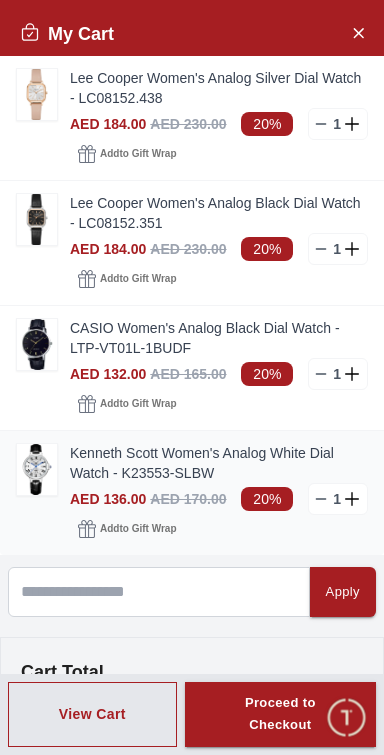 click on "Kenneth Scott Women's Analog White Dial Watch - K23553-SLBW" at bounding box center (219, 463) 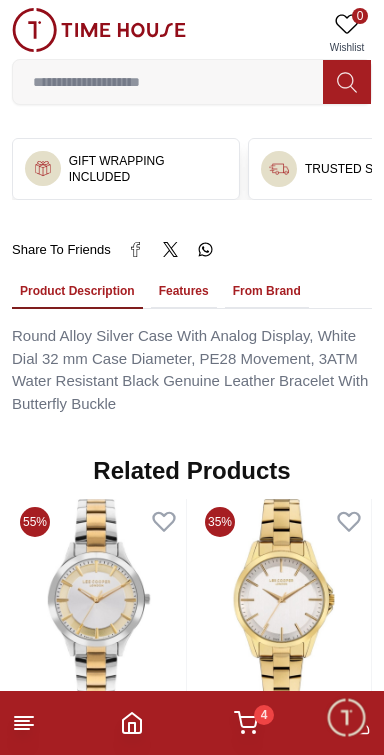 scroll, scrollTop: 1425, scrollLeft: 0, axis: vertical 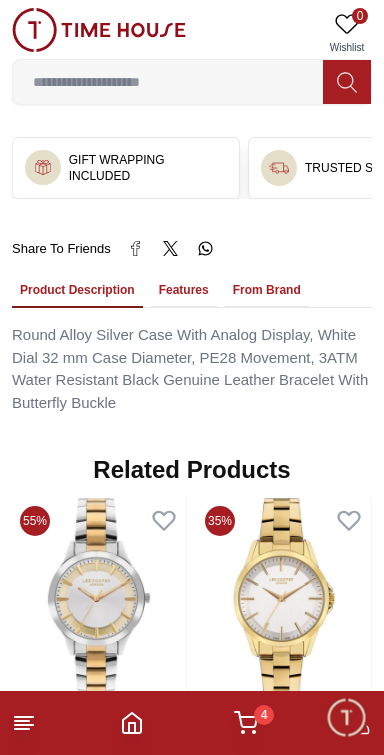 click on "Features" at bounding box center [184, 291] 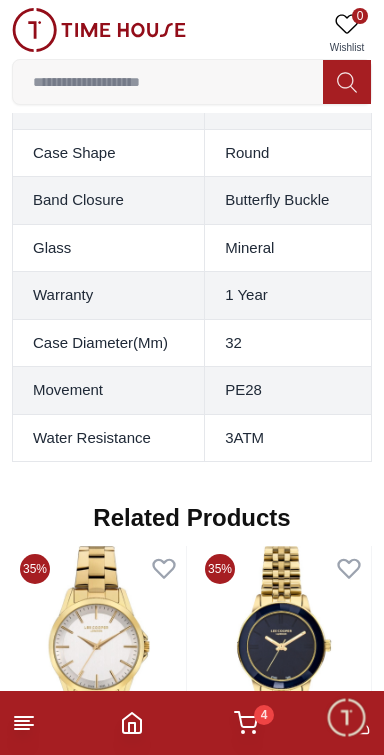 scroll, scrollTop: 1953, scrollLeft: 0, axis: vertical 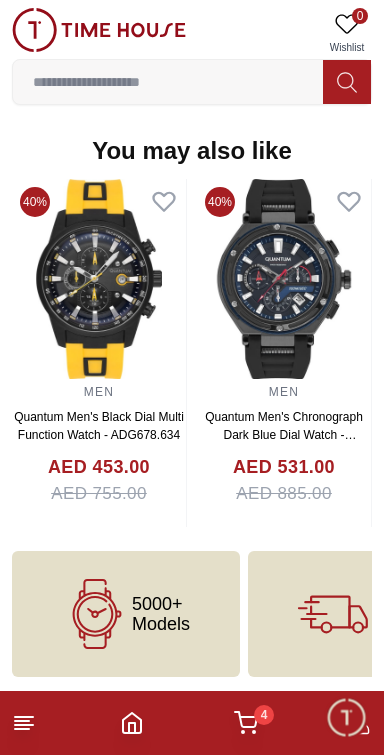 click on "4" at bounding box center (246, 723) 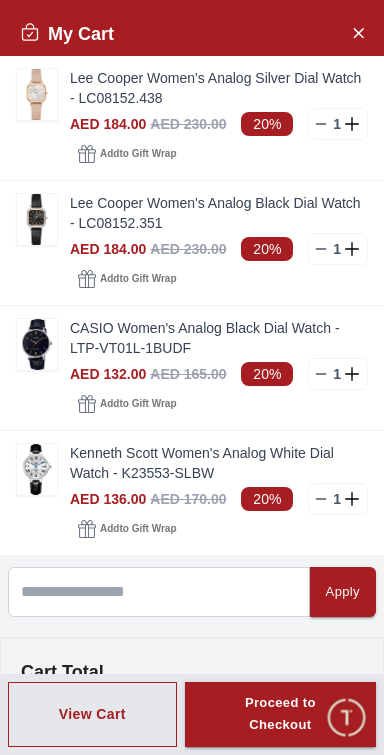 scroll, scrollTop: 1745, scrollLeft: 0, axis: vertical 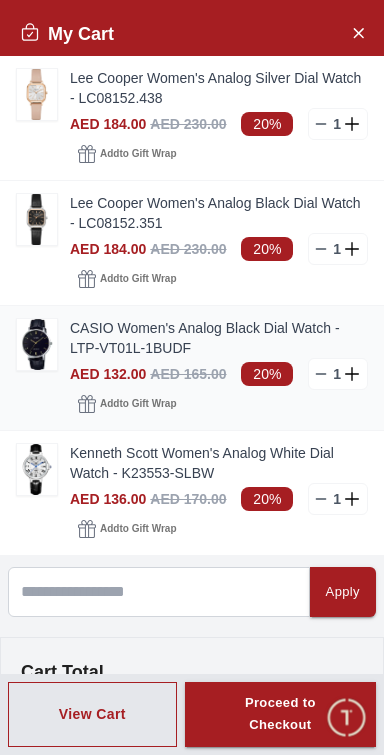 click on "CASIO Women's Analog Black Dial Watch - LTP-VT01L-1BUDF" at bounding box center (219, 338) 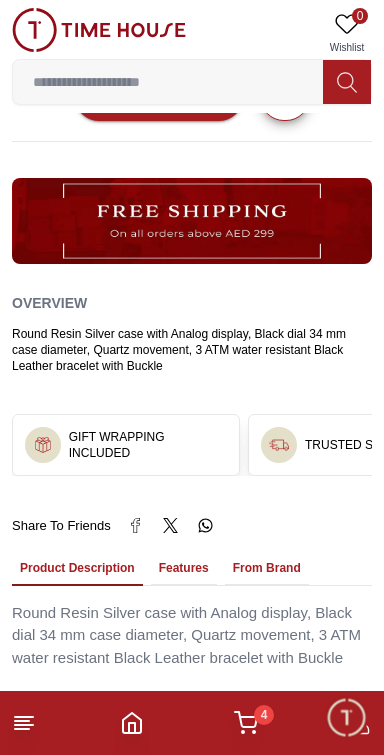 scroll, scrollTop: 1057, scrollLeft: 0, axis: vertical 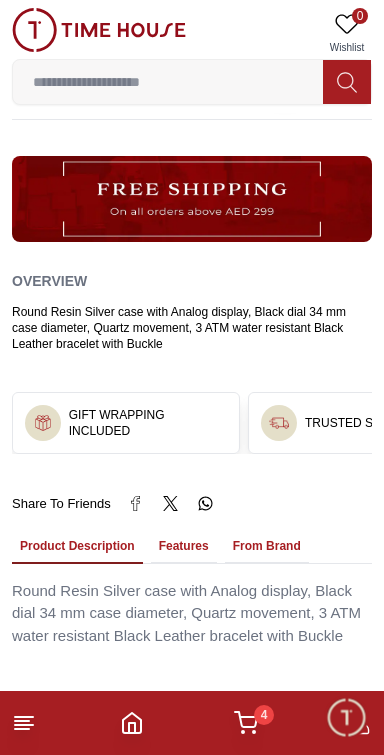 click on "Features" at bounding box center [184, 547] 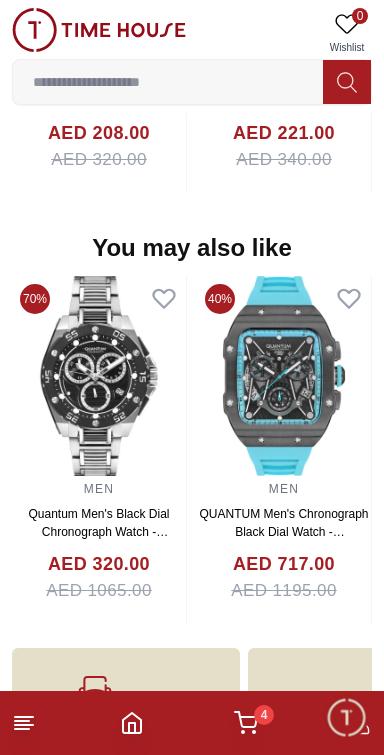 scroll, scrollTop: 2631, scrollLeft: 0, axis: vertical 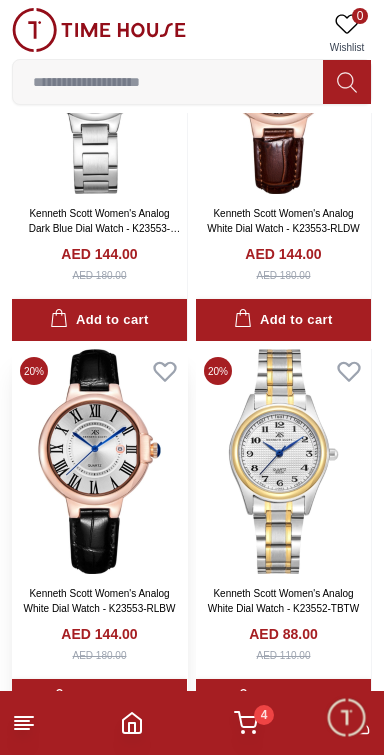 click at bounding box center (99, 461) 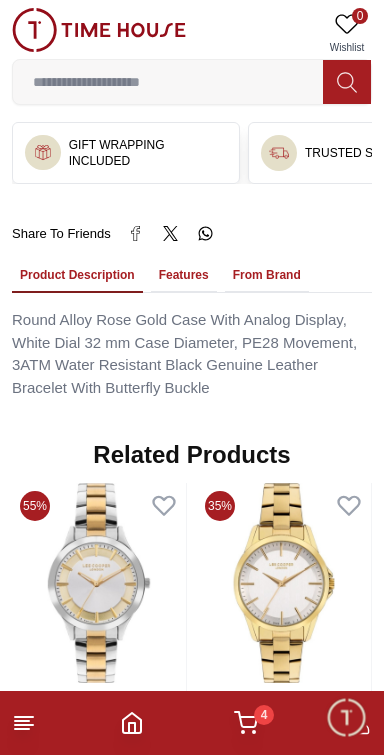 scroll, scrollTop: 1521, scrollLeft: 0, axis: vertical 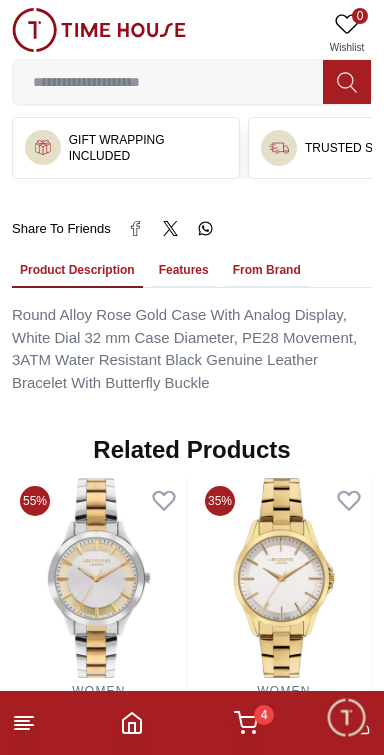 click on "Features" at bounding box center (184, 271) 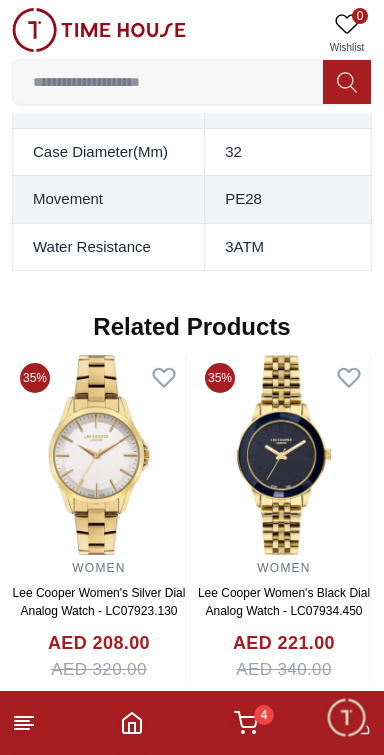 scroll, scrollTop: 2225, scrollLeft: 0, axis: vertical 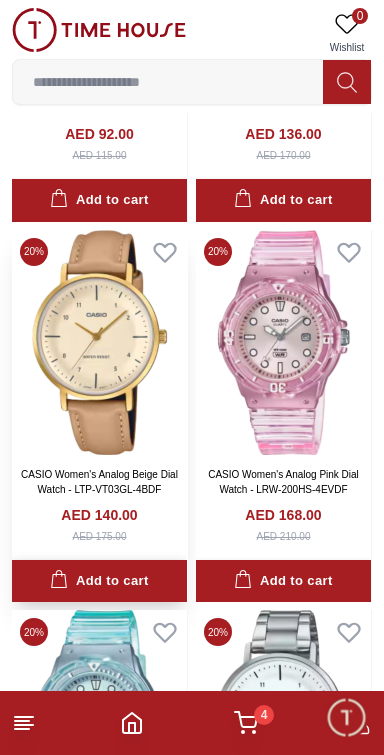 click on "Add to cart" at bounding box center (99, 581) 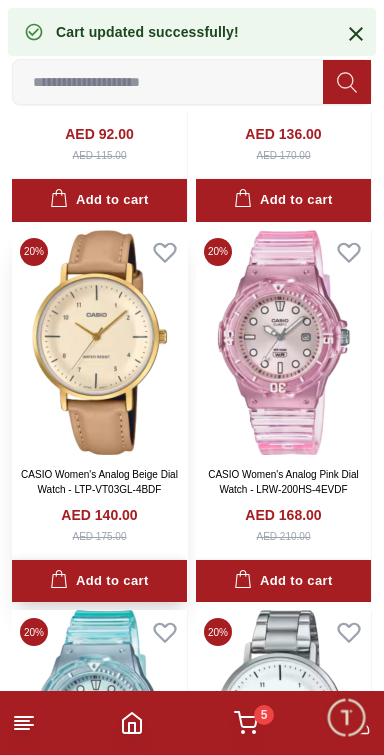 click on "Add to cart" at bounding box center (99, 581) 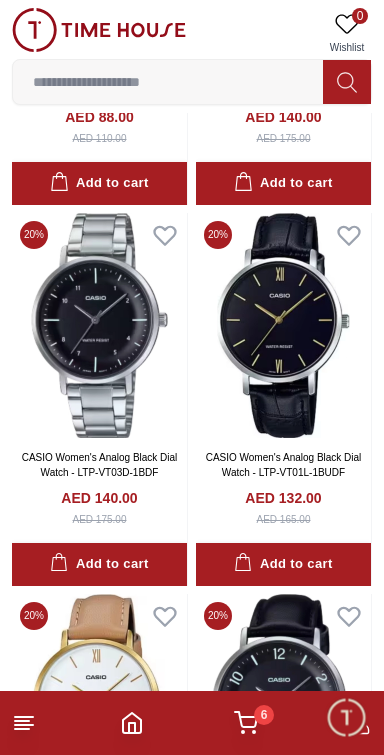 scroll, scrollTop: 36928, scrollLeft: 0, axis: vertical 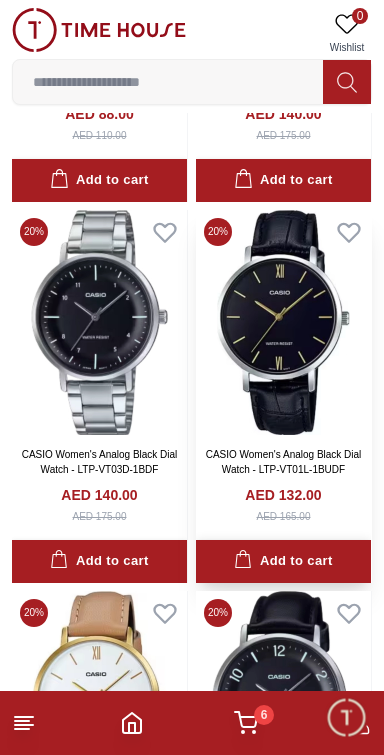 click on "Add to cart" at bounding box center (283, 561) 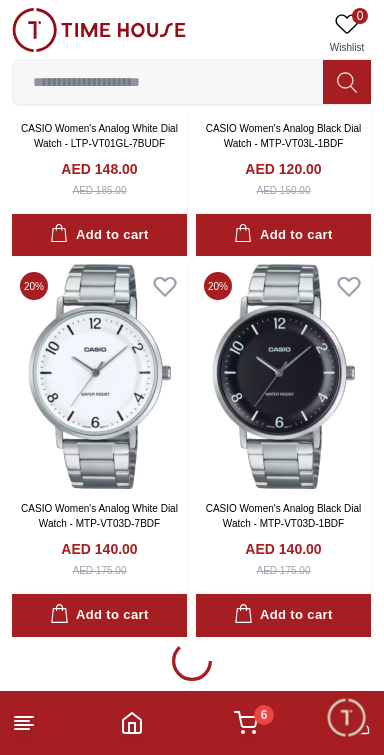 scroll, scrollTop: 37749, scrollLeft: 0, axis: vertical 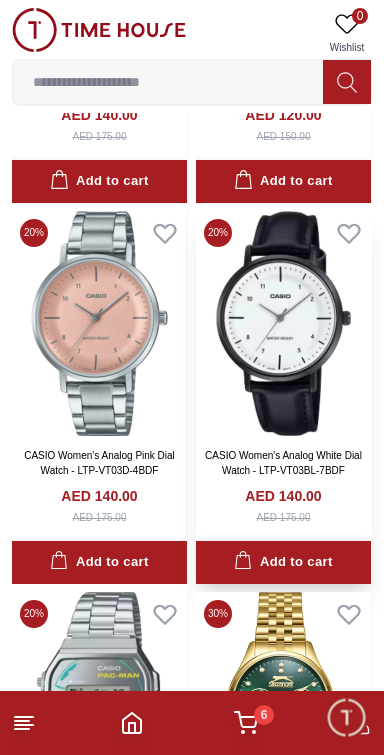 click on "Add to cart" at bounding box center (283, 562) 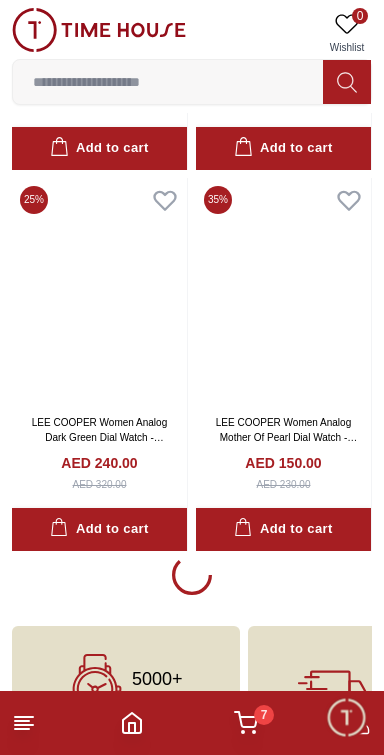 scroll, scrollTop: 41644, scrollLeft: 0, axis: vertical 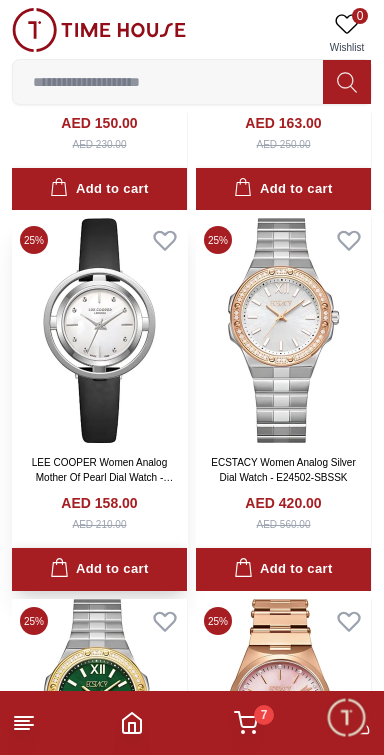 click on "Add to cart" at bounding box center [99, 569] 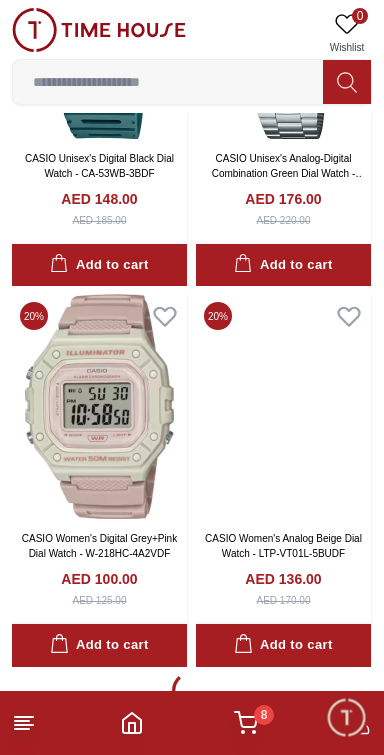 scroll, scrollTop: 45226, scrollLeft: 0, axis: vertical 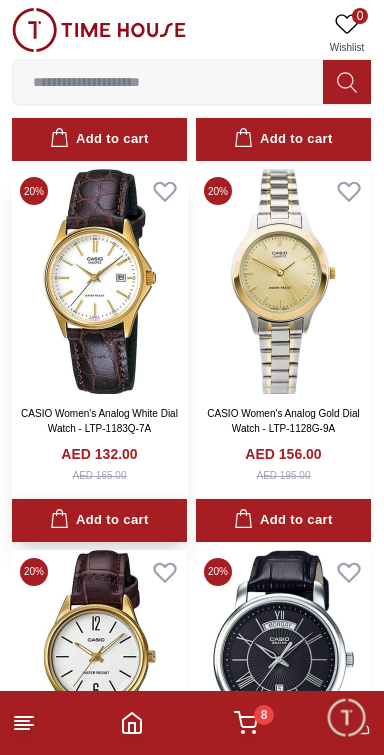 click on "Add to cart" at bounding box center (99, 520) 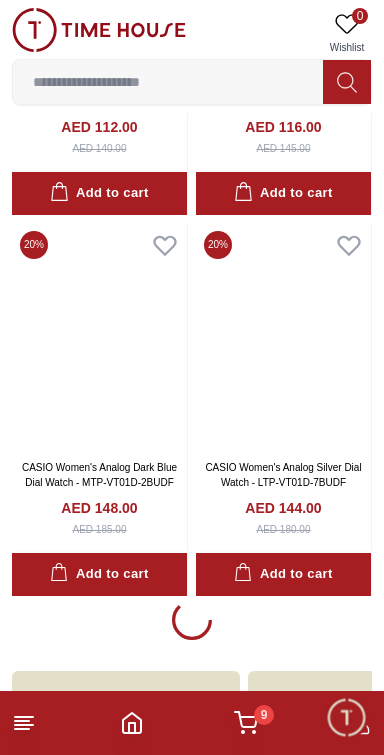 scroll, scrollTop: 64417, scrollLeft: 0, axis: vertical 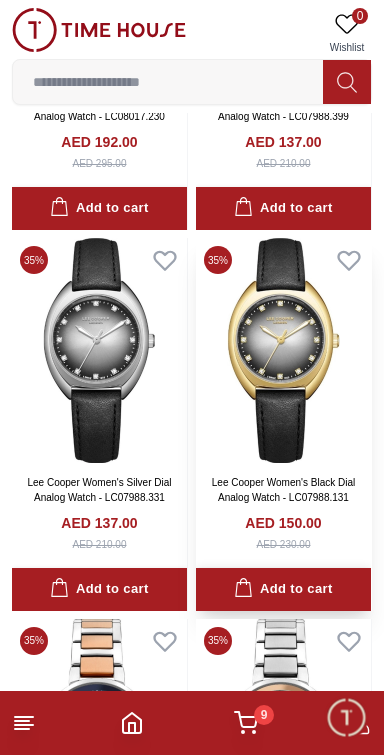 click on "Add to cart" at bounding box center (283, 589) 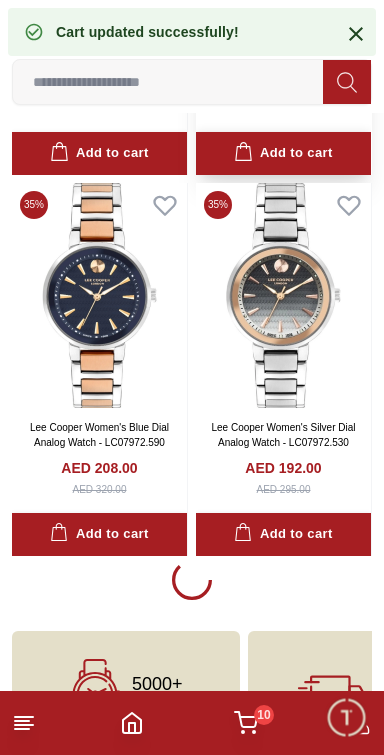 scroll, scrollTop: 79710, scrollLeft: 0, axis: vertical 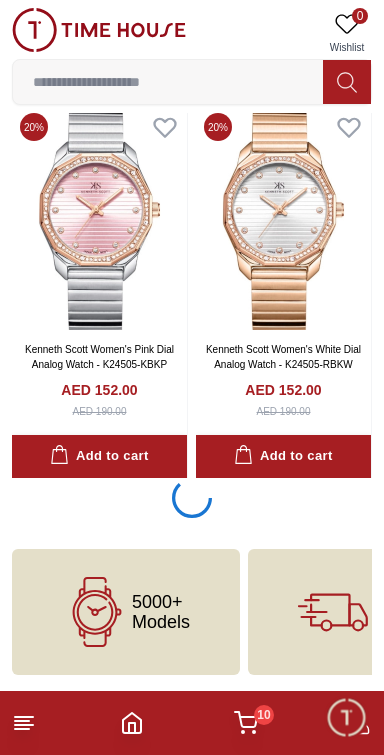 click on "10" at bounding box center [246, 723] 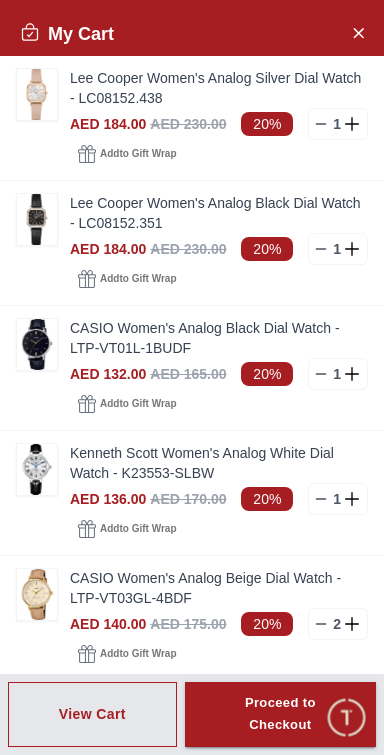 click at bounding box center [192, 377] 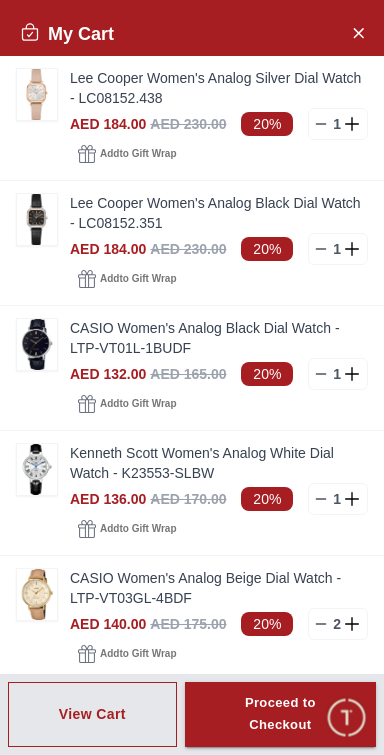 click at bounding box center (346, 717) 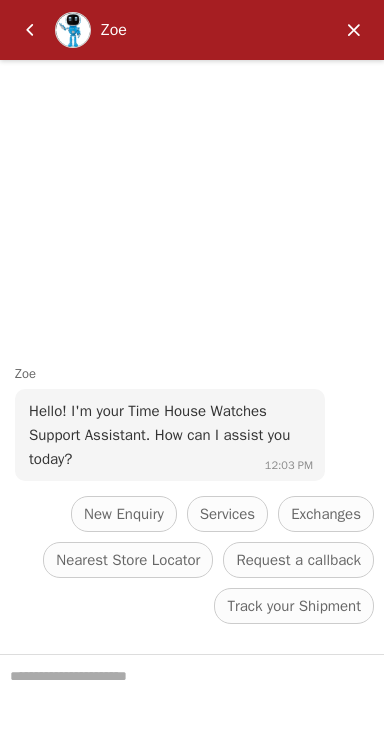 click at bounding box center (354, 30) 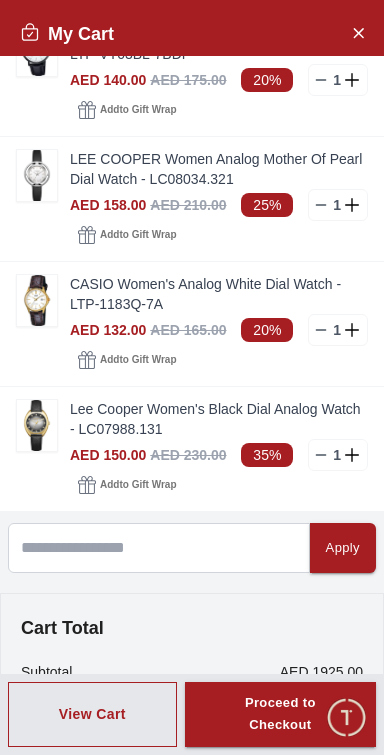 scroll, scrollTop: 670, scrollLeft: 0, axis: vertical 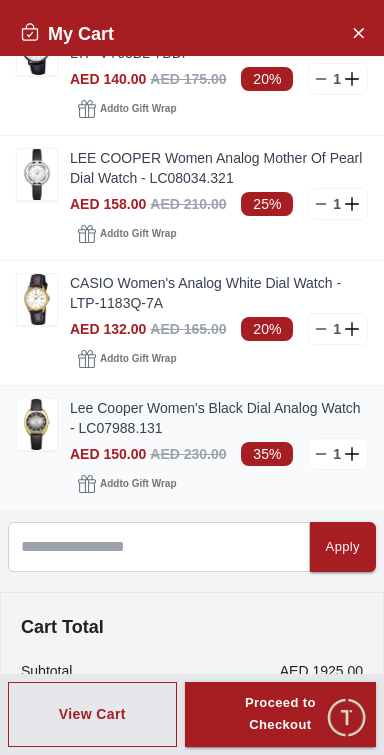 click on "Lee Cooper Women's Black Dial Analog Watch - LC07988.131" at bounding box center [219, 418] 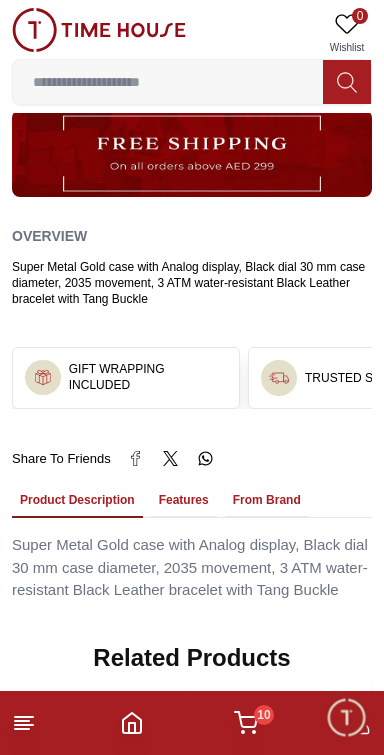 scroll, scrollTop: 1299, scrollLeft: 0, axis: vertical 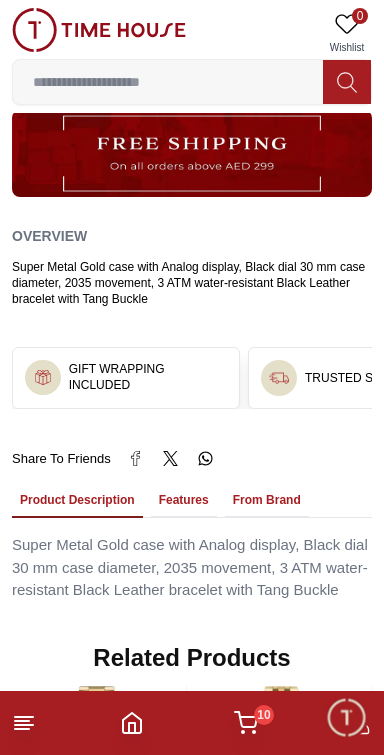 click on "Features" at bounding box center (184, 501) 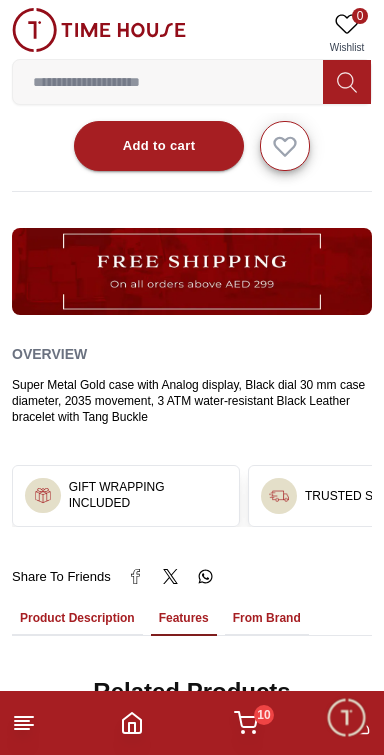 scroll, scrollTop: 1209, scrollLeft: 0, axis: vertical 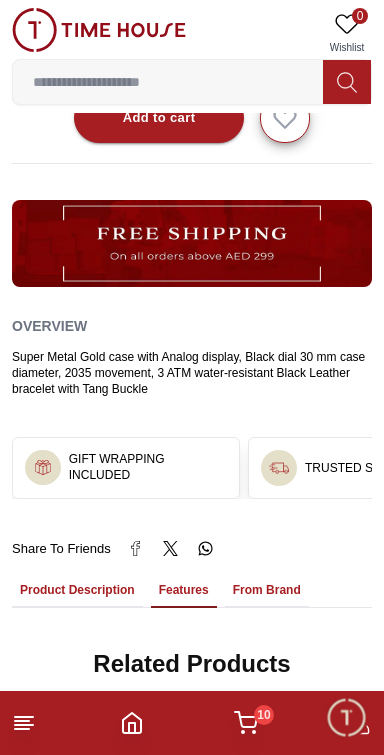 click on "From Brand" at bounding box center [267, 591] 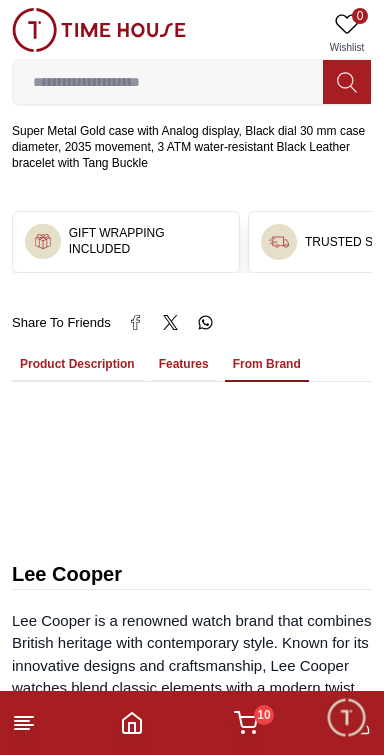 scroll, scrollTop: 1417, scrollLeft: 0, axis: vertical 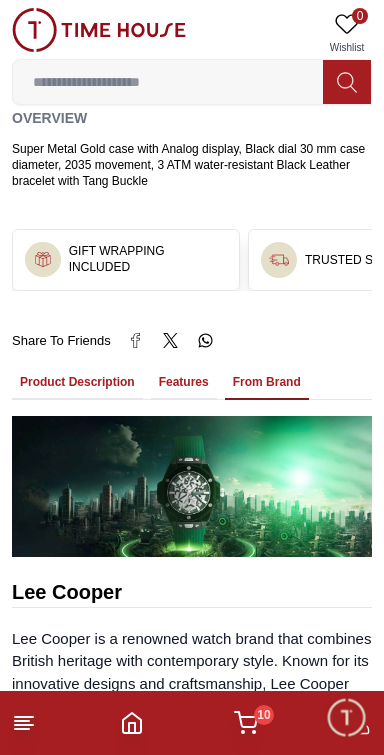 click on "Features" at bounding box center (184, 383) 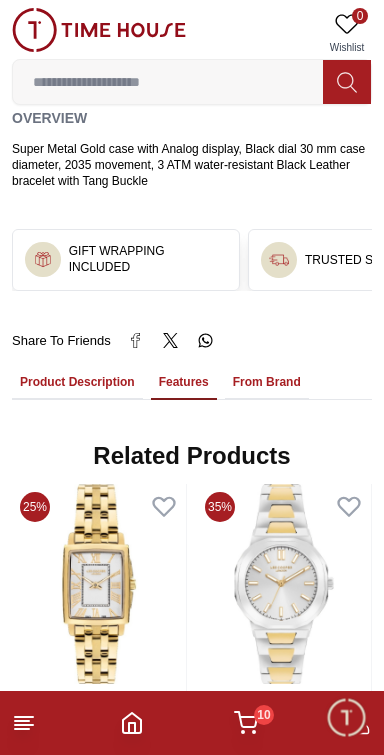 click on "Product Description" at bounding box center [77, 383] 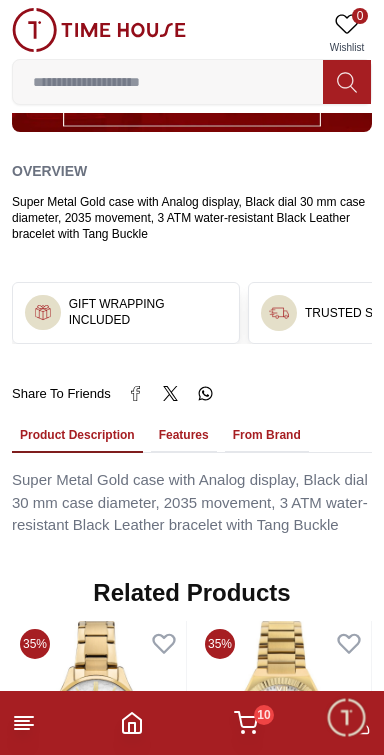 scroll, scrollTop: 1374, scrollLeft: 0, axis: vertical 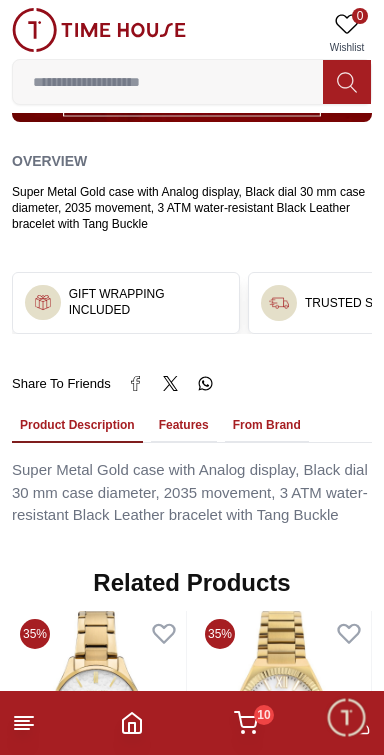 click on "10" at bounding box center (192, 723) 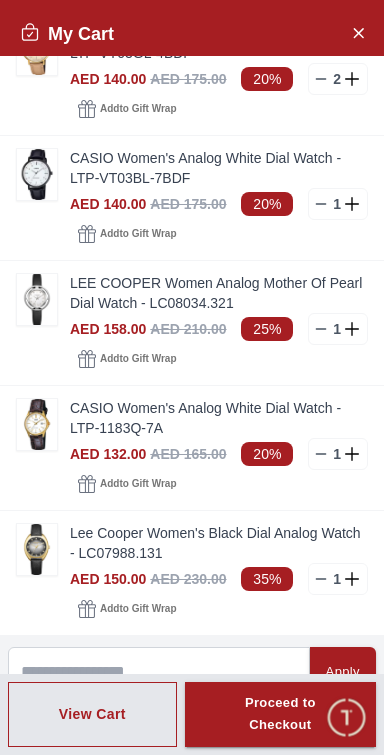 scroll, scrollTop: 556, scrollLeft: 0, axis: vertical 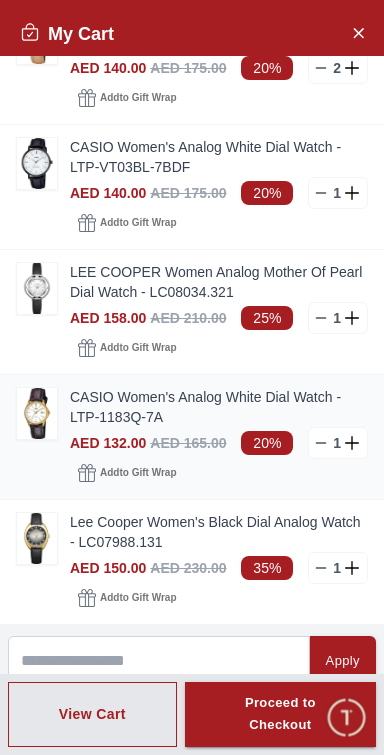 click on "CASIO Women's Analog White Dial Watch - LTP-1183Q-7A" at bounding box center [219, 407] 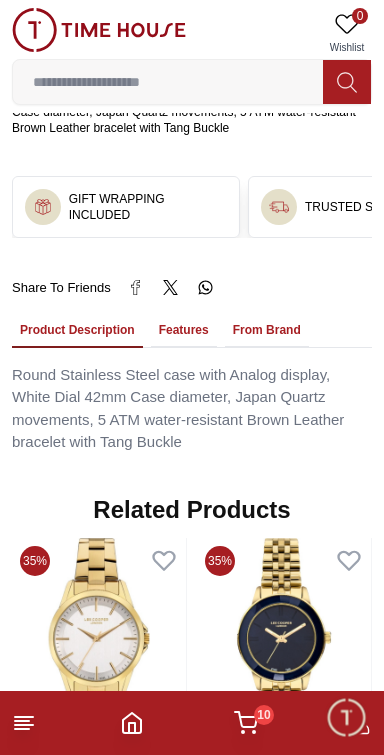 scroll, scrollTop: 1273, scrollLeft: 0, axis: vertical 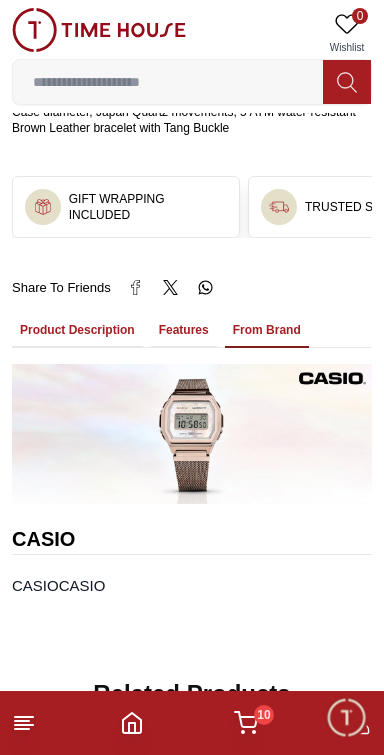 click on "Features" at bounding box center (184, 331) 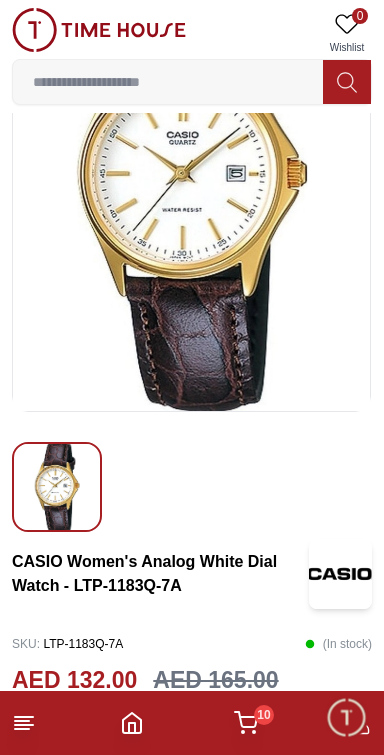 scroll, scrollTop: 179, scrollLeft: 0, axis: vertical 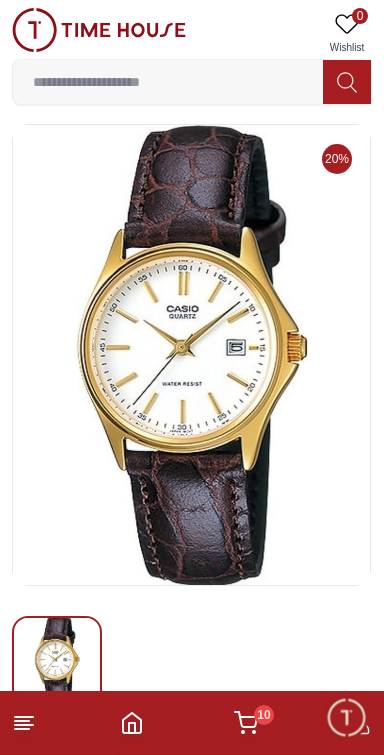 click at bounding box center (192, 355) 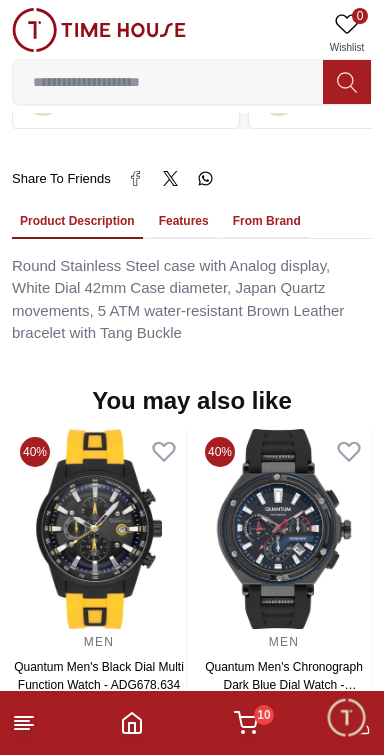scroll, scrollTop: 1481, scrollLeft: 0, axis: vertical 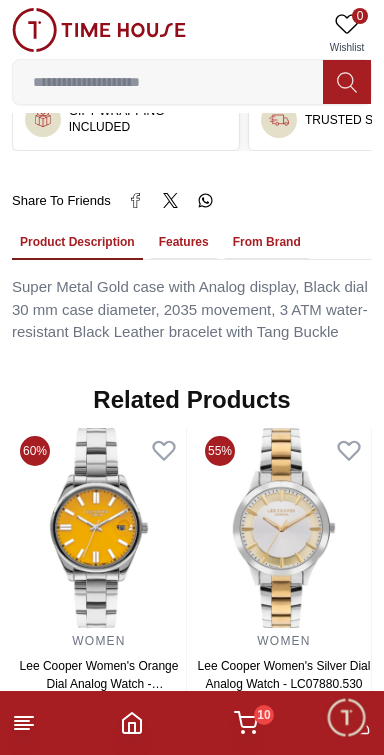 click on "10" at bounding box center [264, 715] 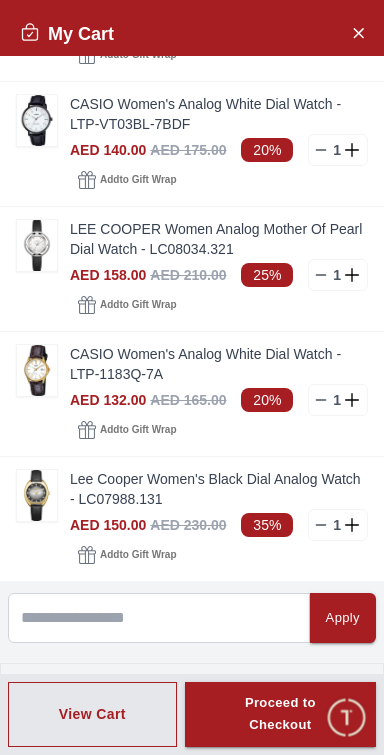 scroll, scrollTop: 578, scrollLeft: 0, axis: vertical 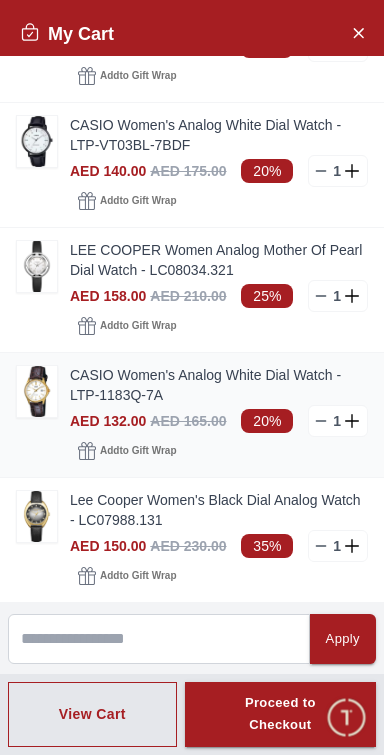 click on "CASIO Women's Analog White Dial Watch - LTP-1183Q-7A" at bounding box center [219, 385] 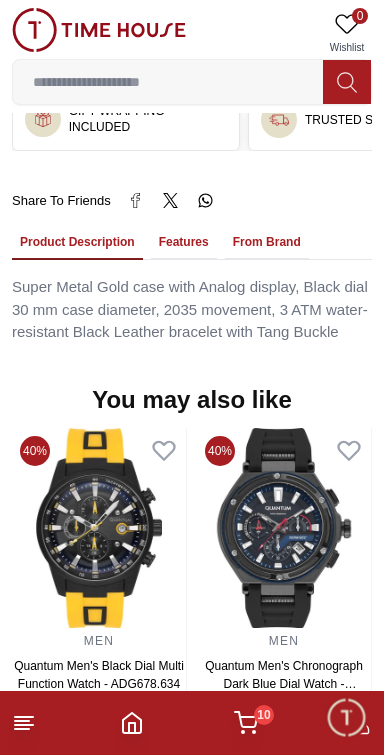 scroll, scrollTop: 0, scrollLeft: 0, axis: both 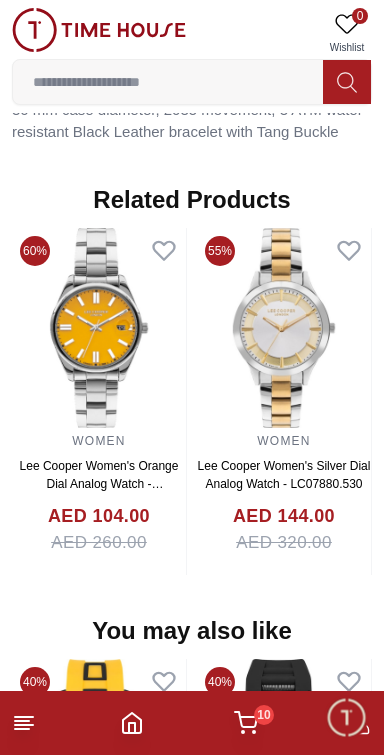 click on "10" at bounding box center [264, 715] 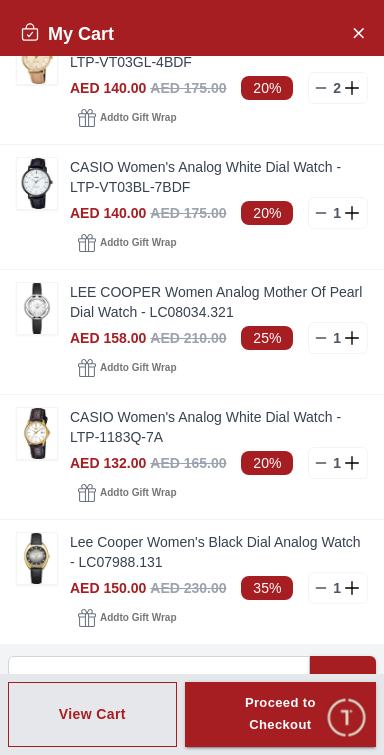 scroll, scrollTop: 557, scrollLeft: 0, axis: vertical 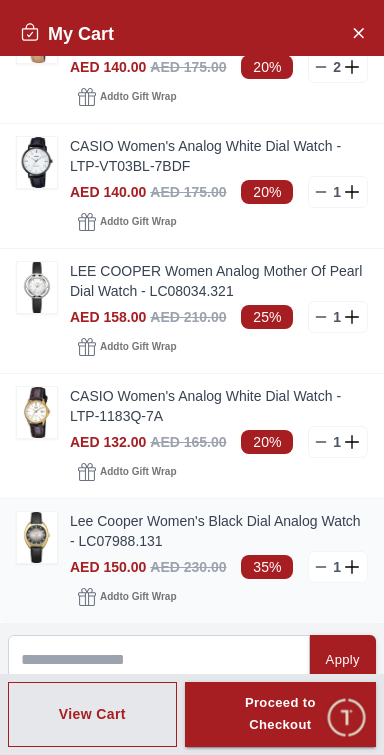 click 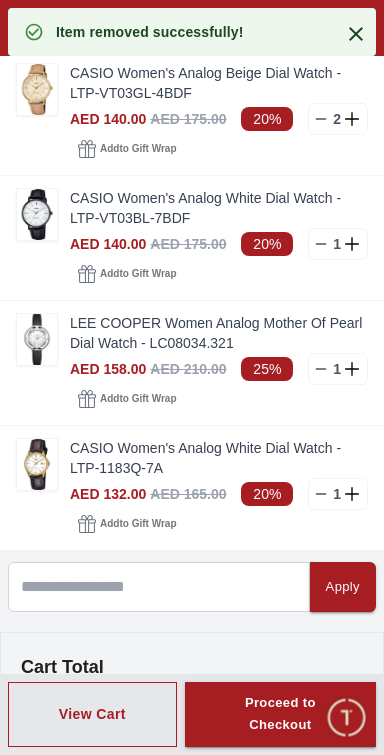 scroll, scrollTop: 500, scrollLeft: 0, axis: vertical 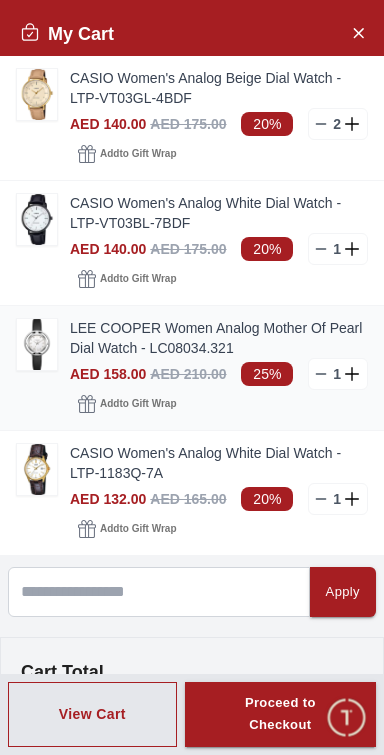 click on "LEE COOPER Women Analog Mother Of Pearl Dial Watch - LC08034.321" at bounding box center (219, 338) 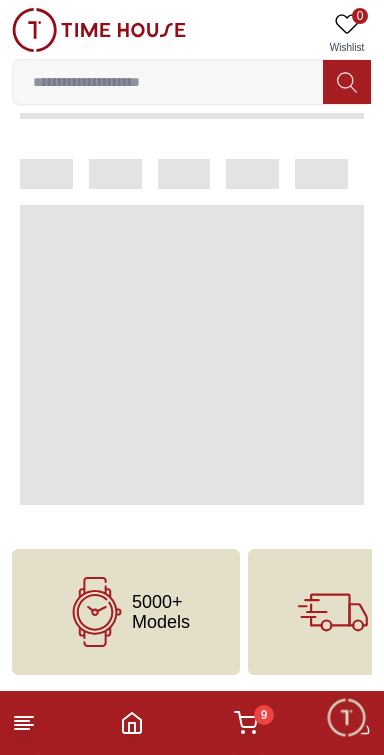 scroll, scrollTop: 0, scrollLeft: 0, axis: both 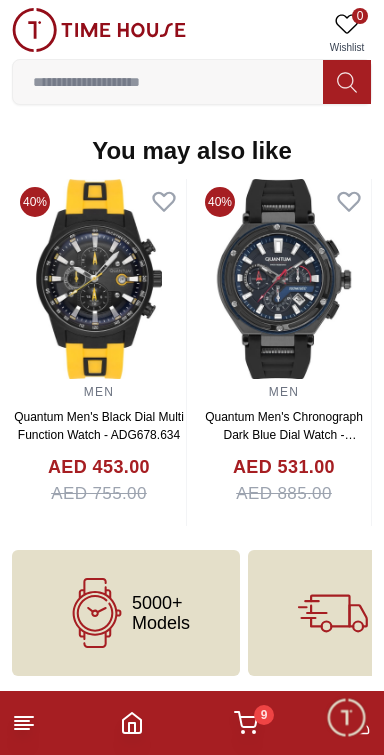click 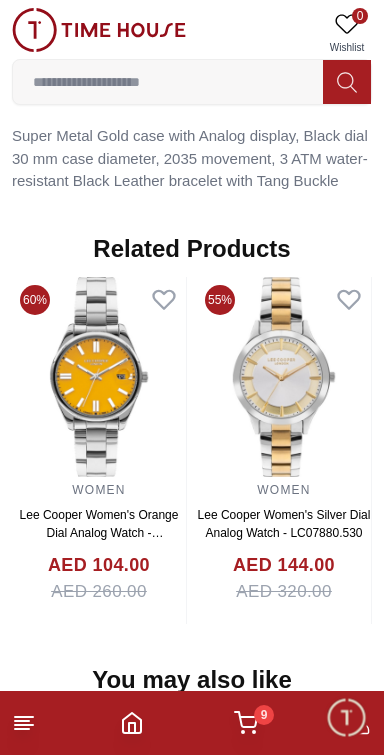 scroll, scrollTop: 1752, scrollLeft: 0, axis: vertical 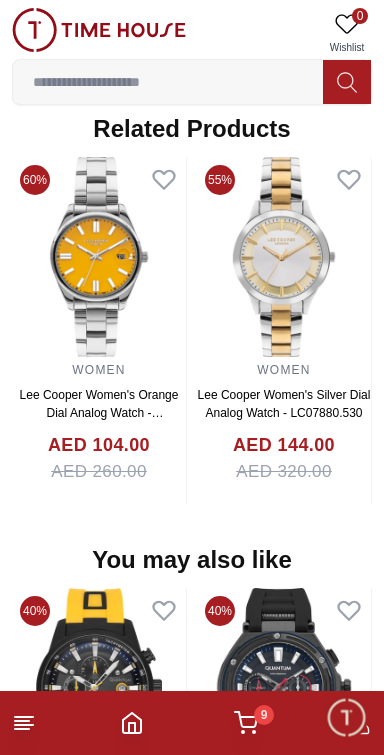 click 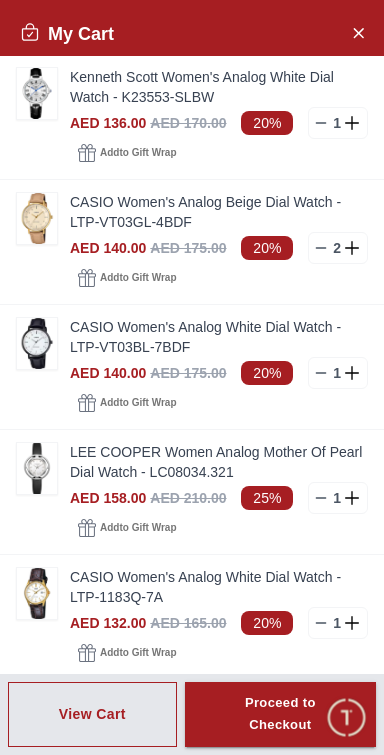 scroll, scrollTop: 385, scrollLeft: 0, axis: vertical 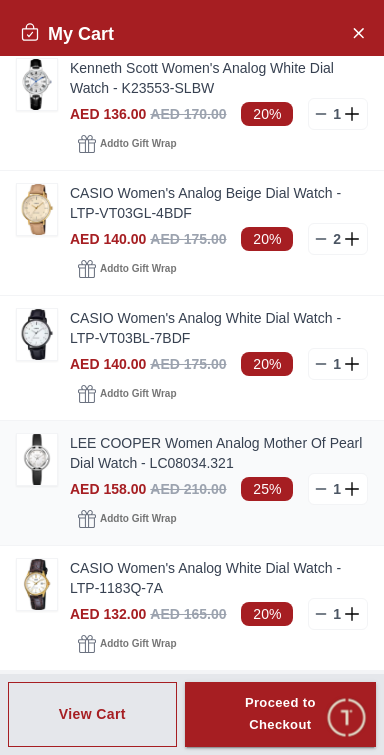 click on "LEE COOPER Women Analog Mother Of Pearl Dial Watch - LC08034.321" at bounding box center (219, 453) 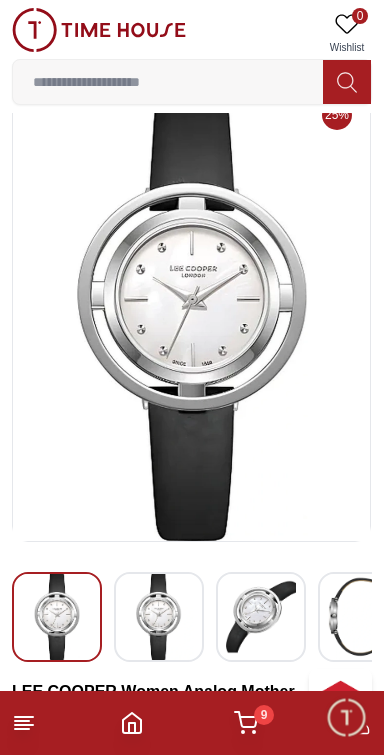 scroll, scrollTop: 47, scrollLeft: 0, axis: vertical 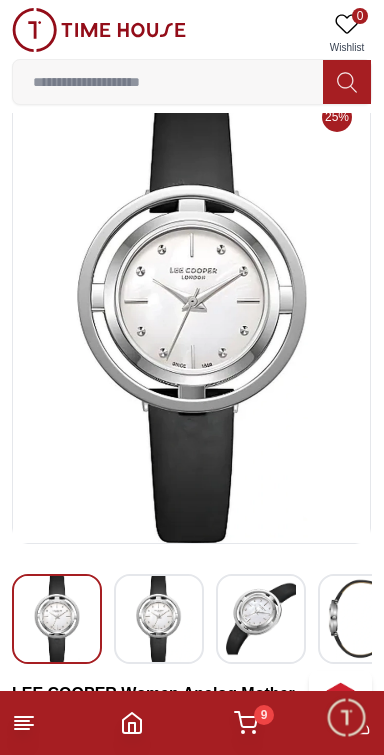 click on "9" at bounding box center [264, 715] 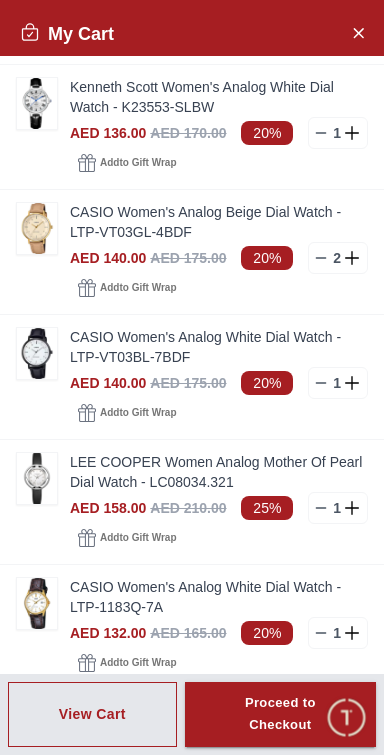 scroll, scrollTop: 384, scrollLeft: 0, axis: vertical 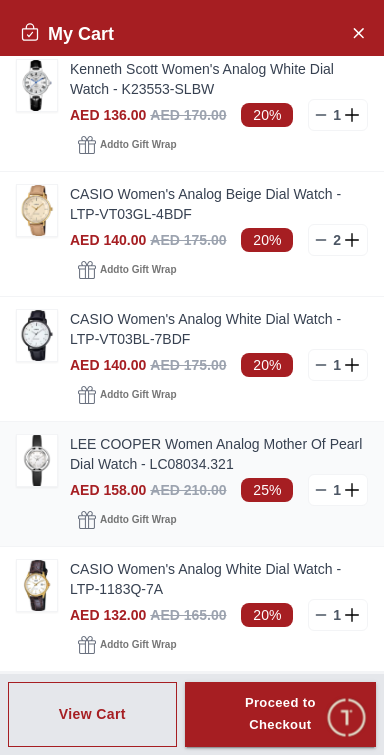 click 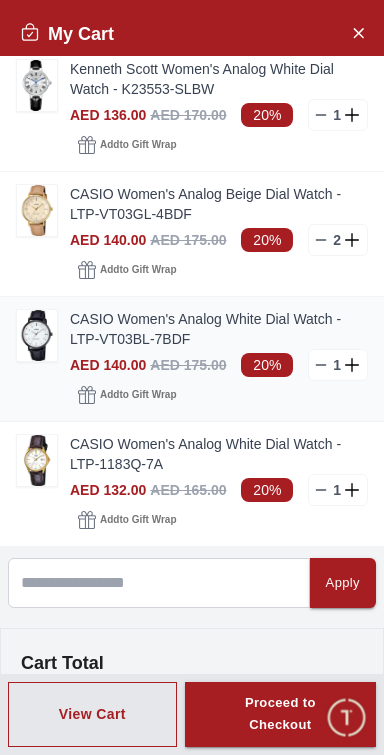 click on "CASIO Women's Analog White Dial Watch - LTP-VT03BL-7BDF" at bounding box center (219, 329) 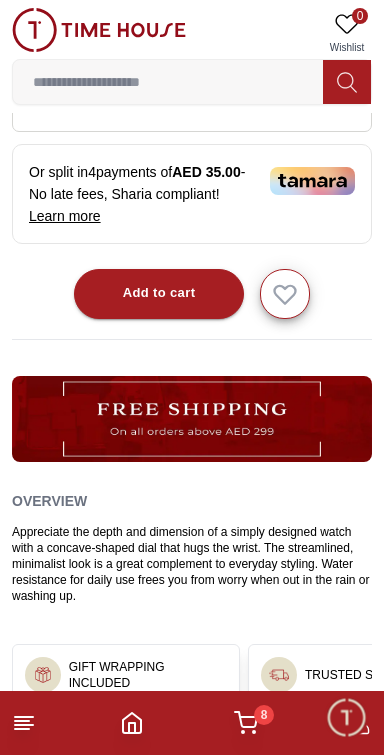 scroll, scrollTop: 866, scrollLeft: 0, axis: vertical 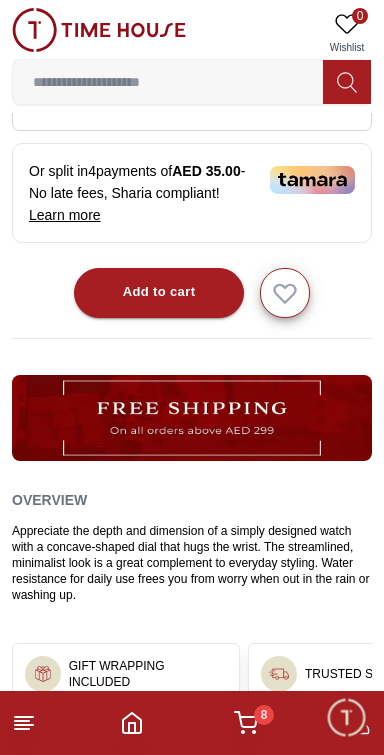 click on "8" at bounding box center [192, 723] 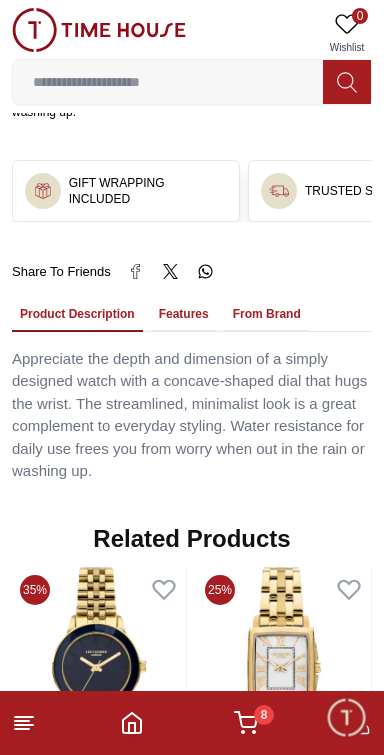 scroll, scrollTop: 1351, scrollLeft: 0, axis: vertical 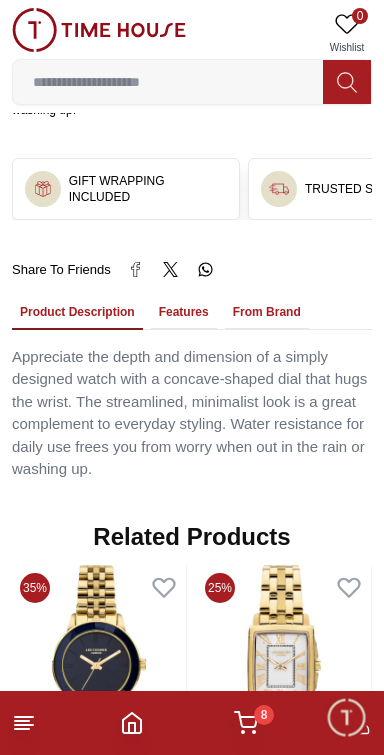 click on "Features" at bounding box center (184, 313) 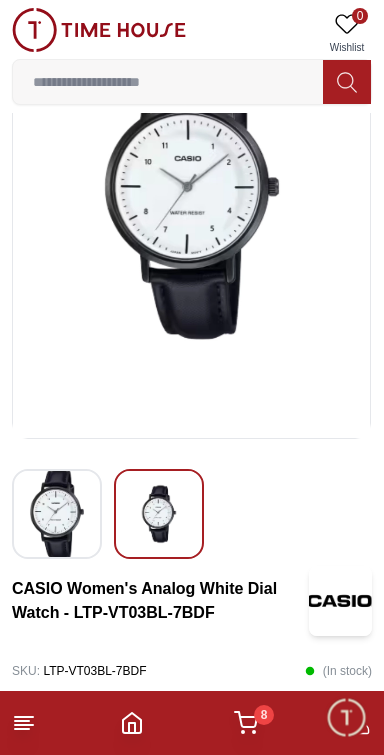 scroll, scrollTop: 173, scrollLeft: 0, axis: vertical 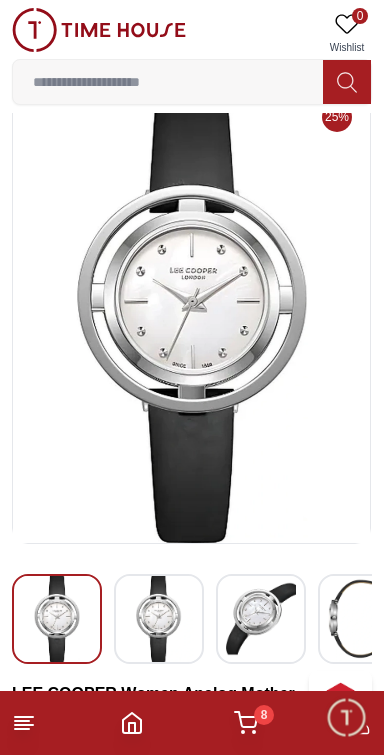 click on "8" at bounding box center [264, 715] 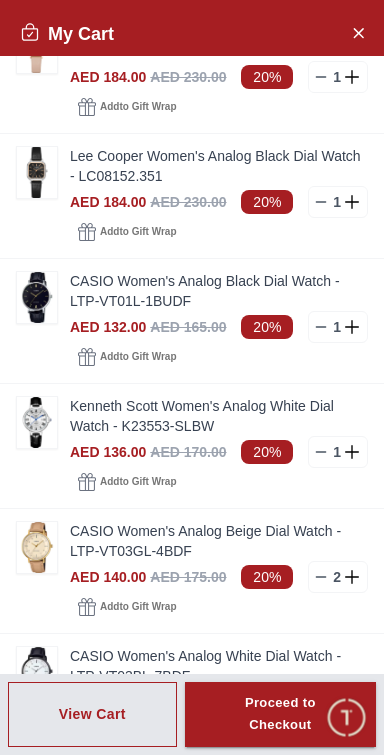 scroll, scrollTop: 48, scrollLeft: 0, axis: vertical 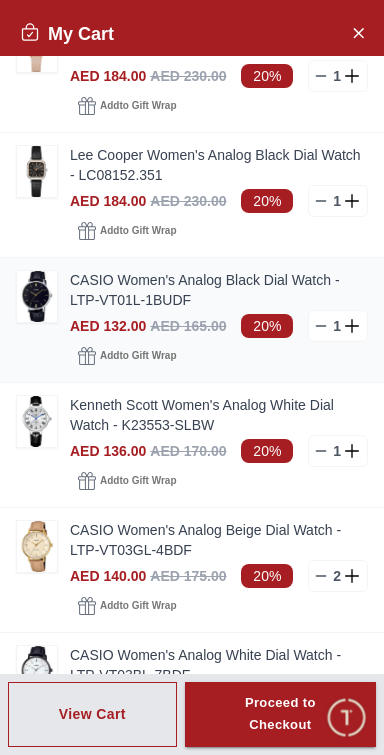 click at bounding box center (37, 296) 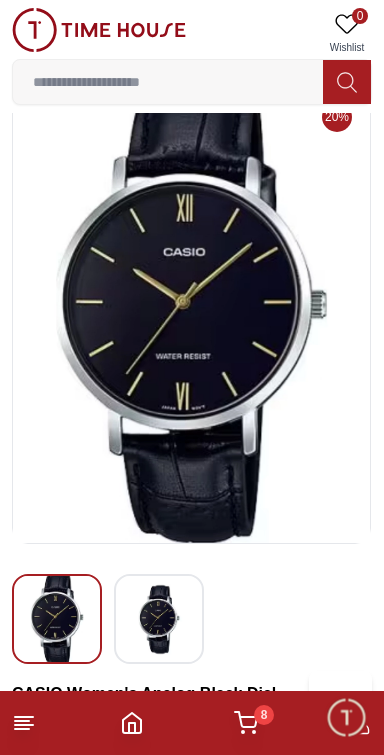 click on "8" at bounding box center [264, 715] 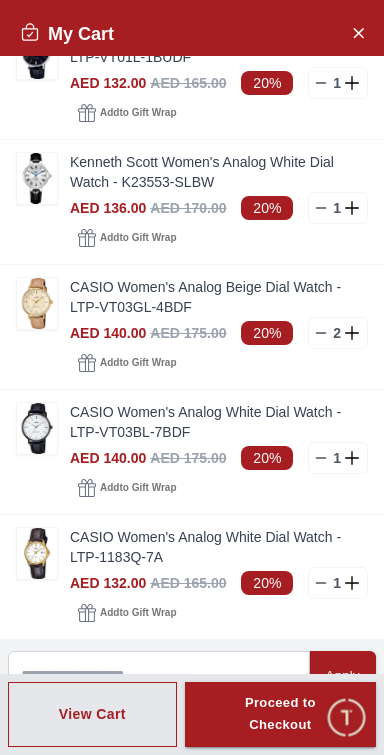scroll, scrollTop: 305, scrollLeft: 0, axis: vertical 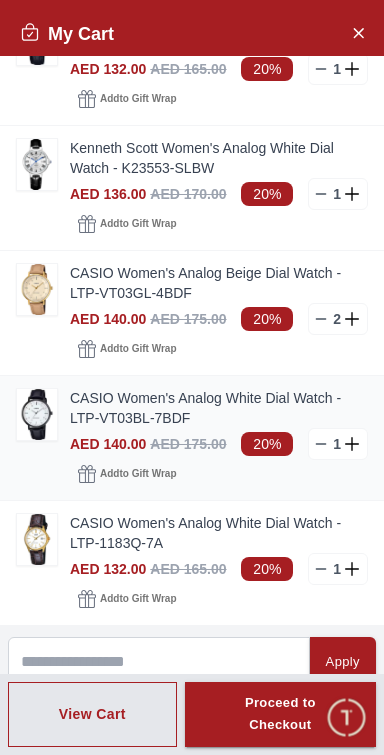 click on "CASIO Women's Analog White Dial Watch - LTP-VT03BL-7BDF" at bounding box center [219, 408] 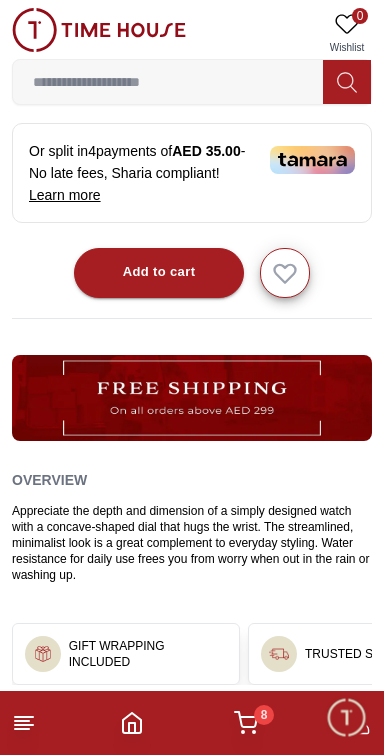 scroll, scrollTop: 780, scrollLeft: 0, axis: vertical 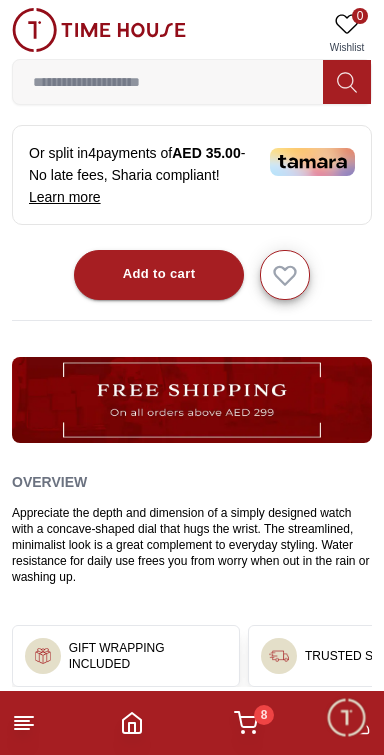 click on "8" at bounding box center [264, 715] 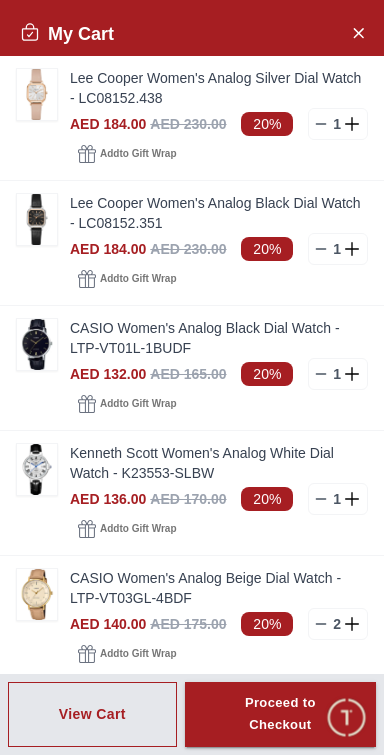 scroll, scrollTop: 780, scrollLeft: 0, axis: vertical 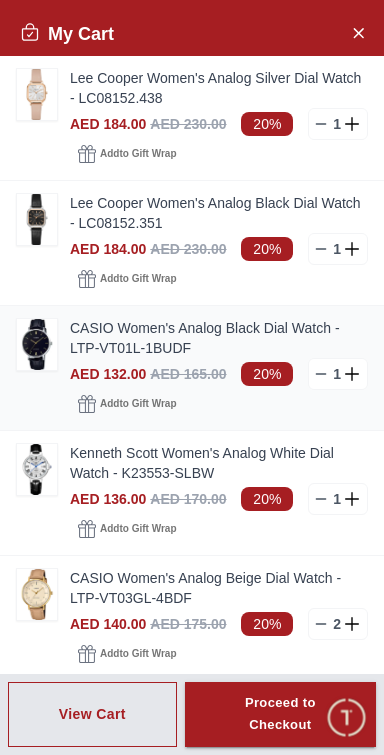 click 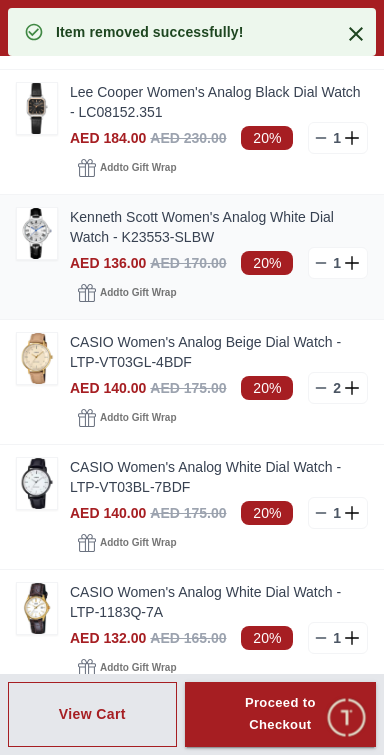 scroll, scrollTop: 116, scrollLeft: 0, axis: vertical 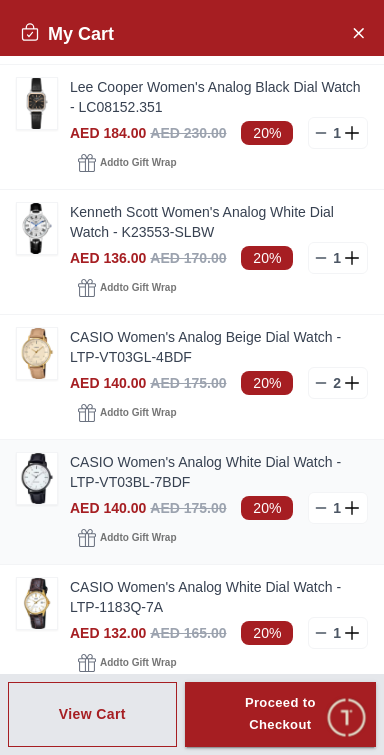 click 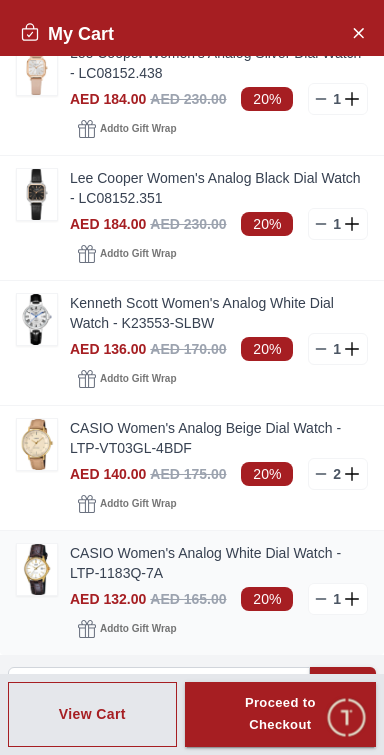 scroll, scrollTop: 0, scrollLeft: 0, axis: both 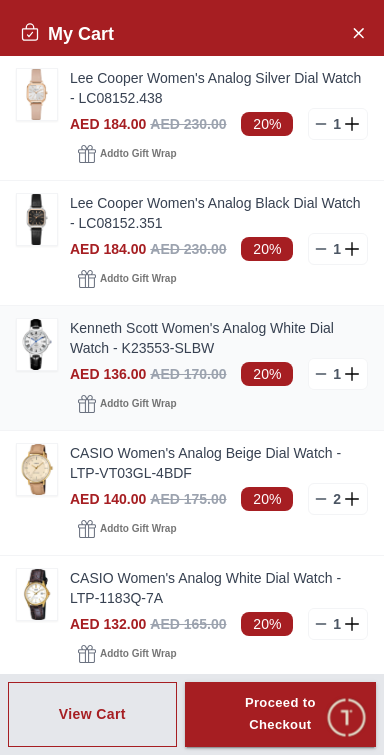 click at bounding box center (37, 344) 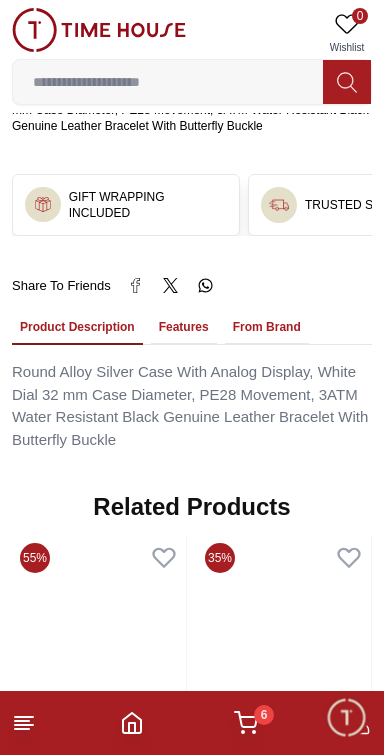 scroll, scrollTop: 1470, scrollLeft: 0, axis: vertical 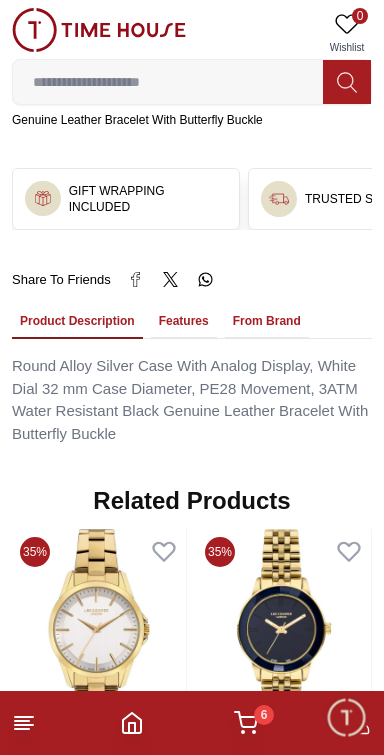 click on "Features" at bounding box center [184, 322] 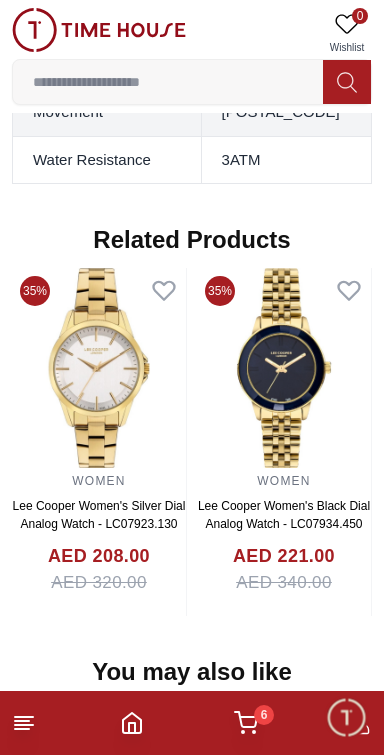 scroll, scrollTop: 2312, scrollLeft: 0, axis: vertical 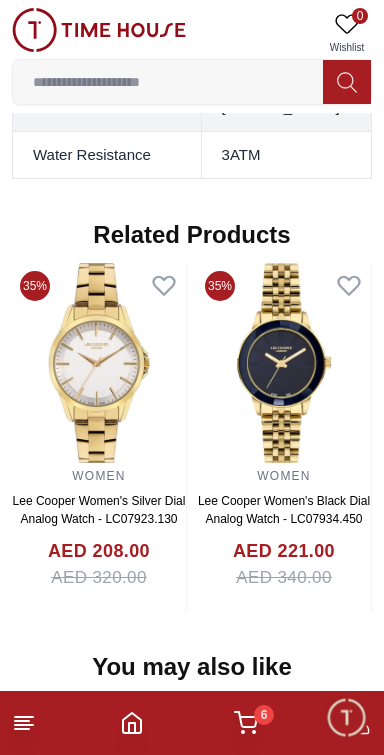 click 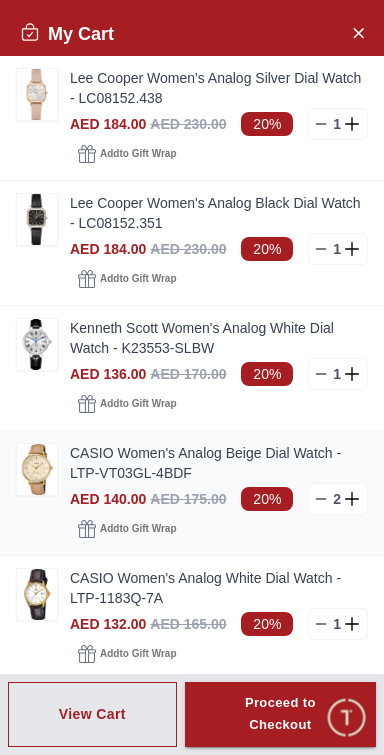 click at bounding box center [37, 469] 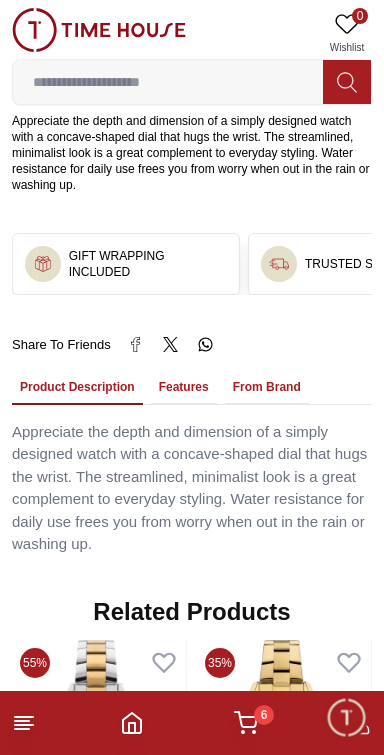 scroll, scrollTop: 1278, scrollLeft: 0, axis: vertical 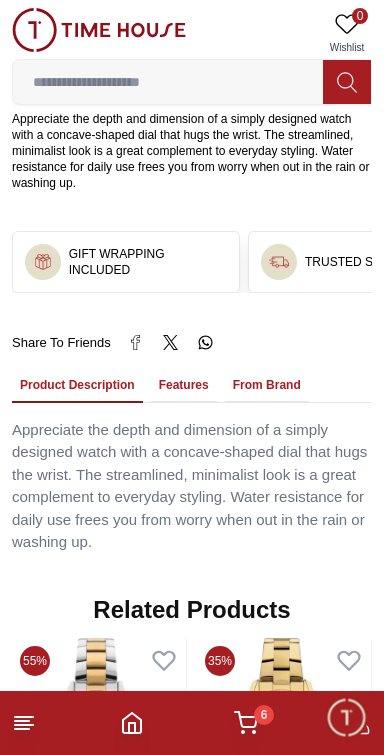 click on "Features" at bounding box center [184, 386] 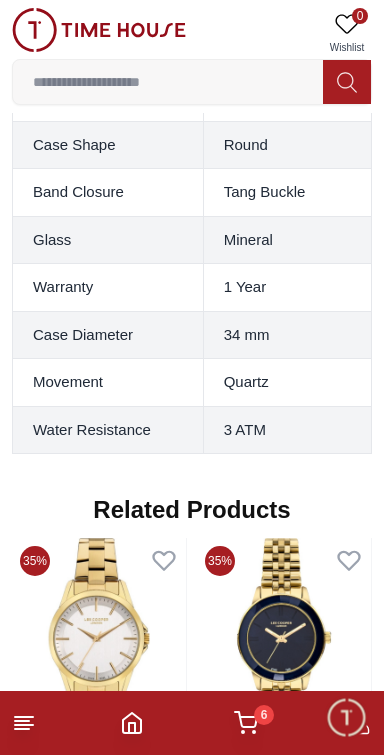 scroll, scrollTop: 2622, scrollLeft: 0, axis: vertical 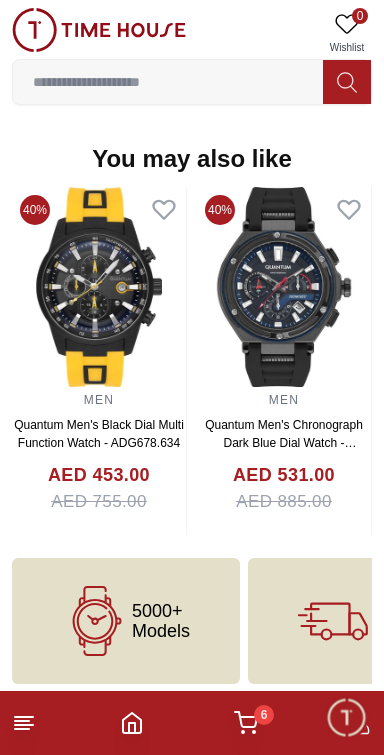 click on "6" at bounding box center [264, 715] 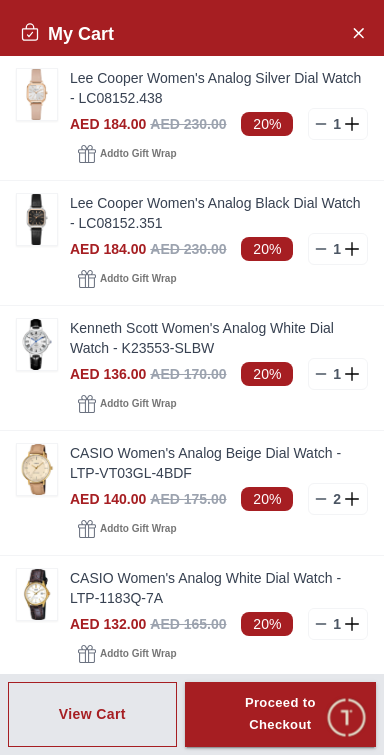 scroll, scrollTop: 1789, scrollLeft: 0, axis: vertical 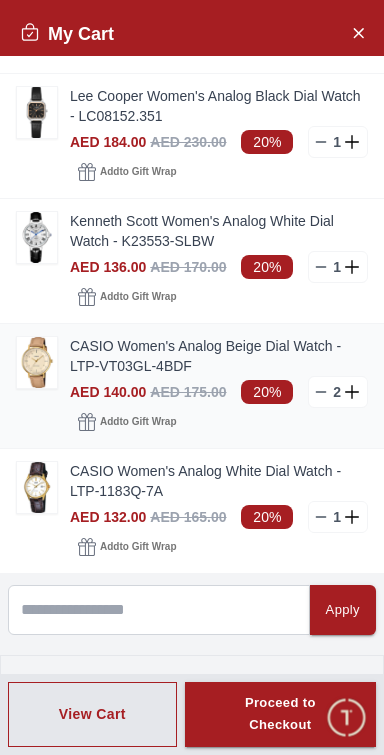 click 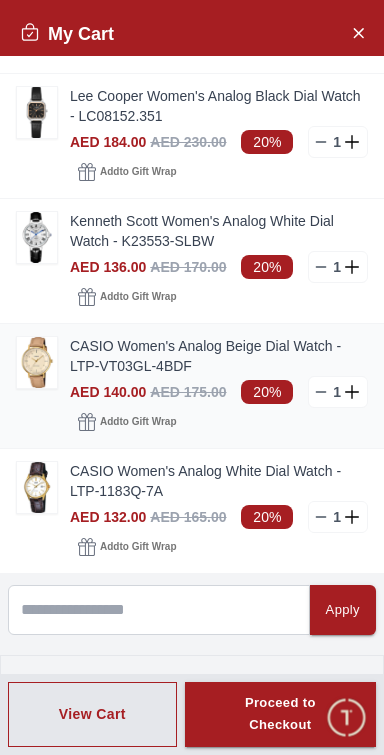 click 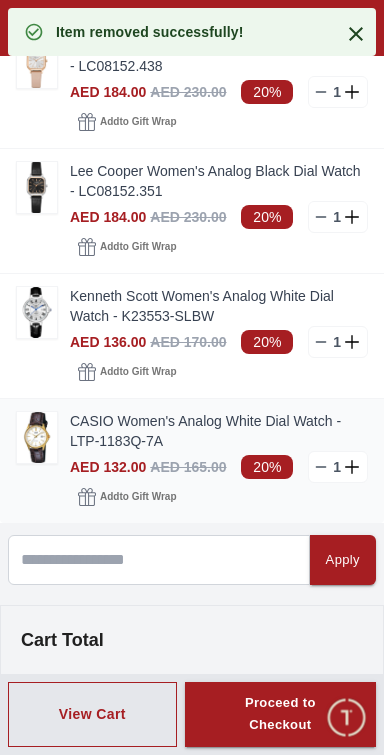 scroll, scrollTop: 0, scrollLeft: 0, axis: both 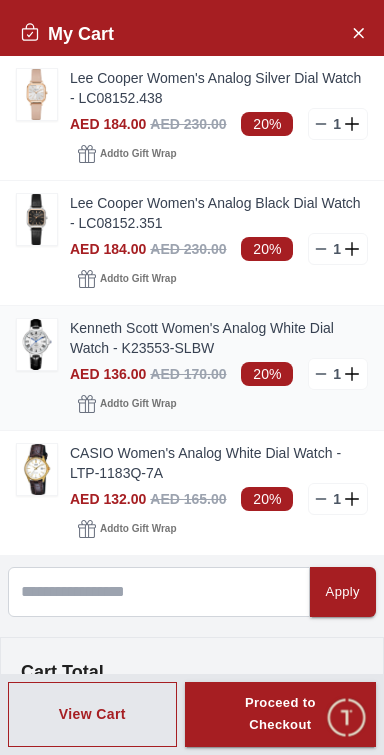 click on "Kenneth Scott Women's Analog White Dial Watch - K23553-SLBW" at bounding box center (219, 338) 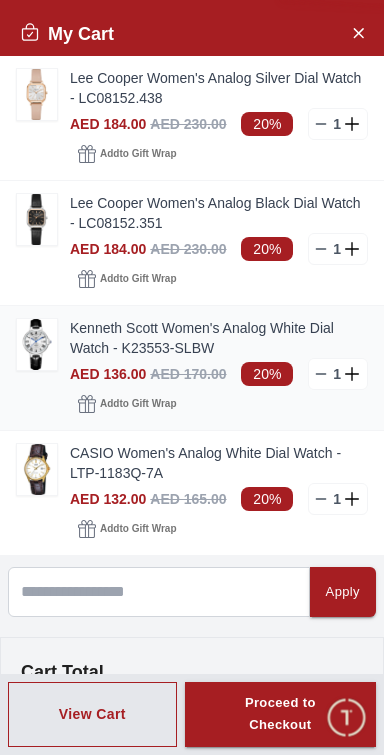 scroll, scrollTop: 0, scrollLeft: 0, axis: both 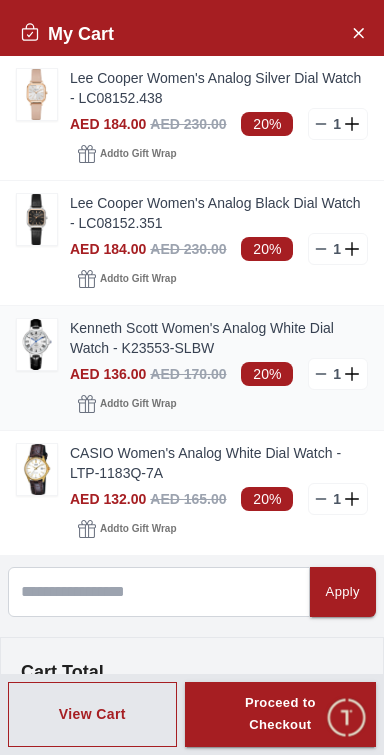 click at bounding box center (37, 344) 